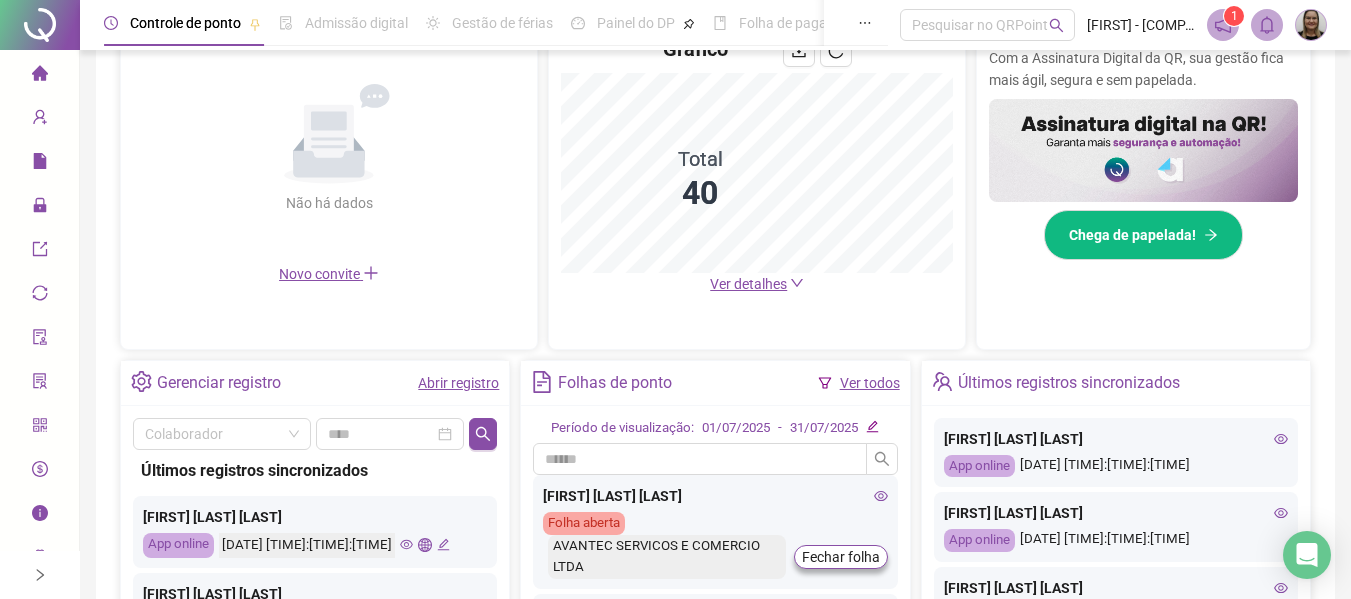 scroll, scrollTop: 500, scrollLeft: 0, axis: vertical 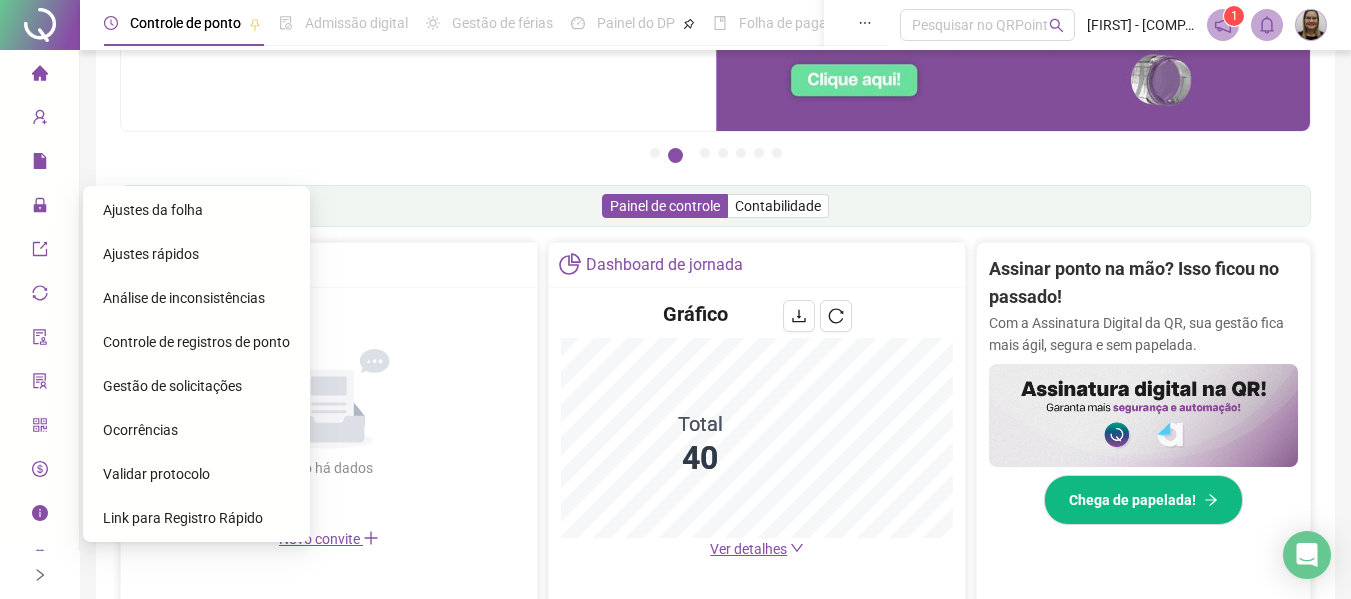 click on "Gestão de solicitações" at bounding box center [172, 386] 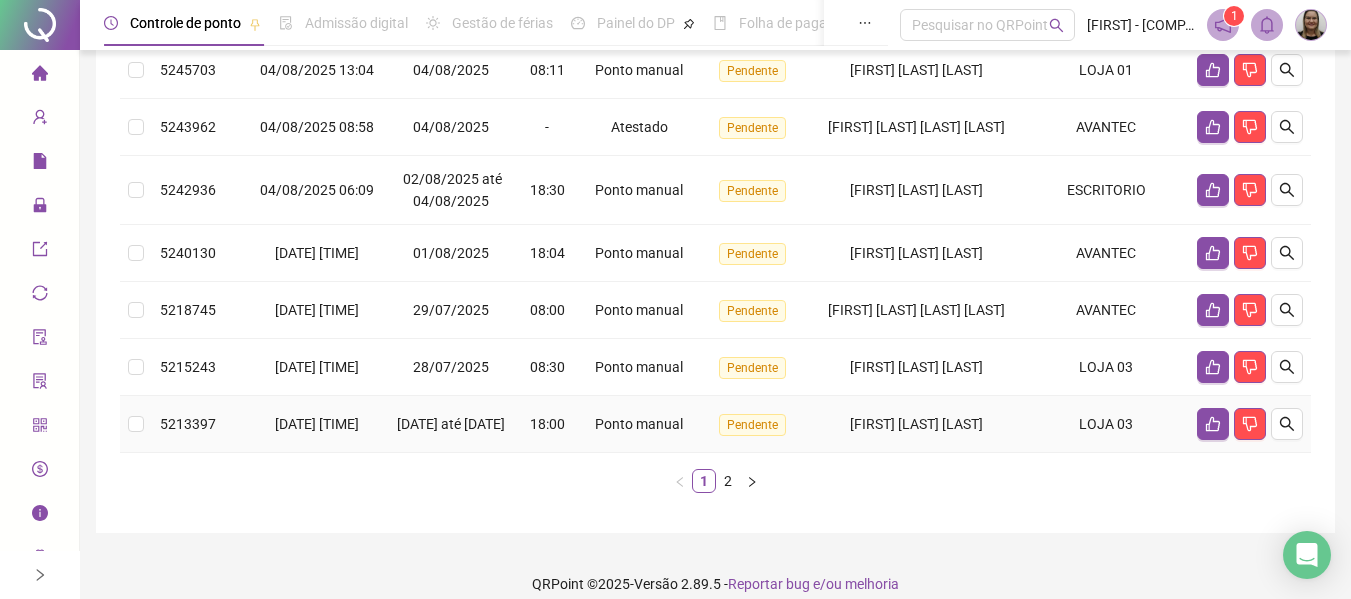 scroll, scrollTop: 0, scrollLeft: 0, axis: both 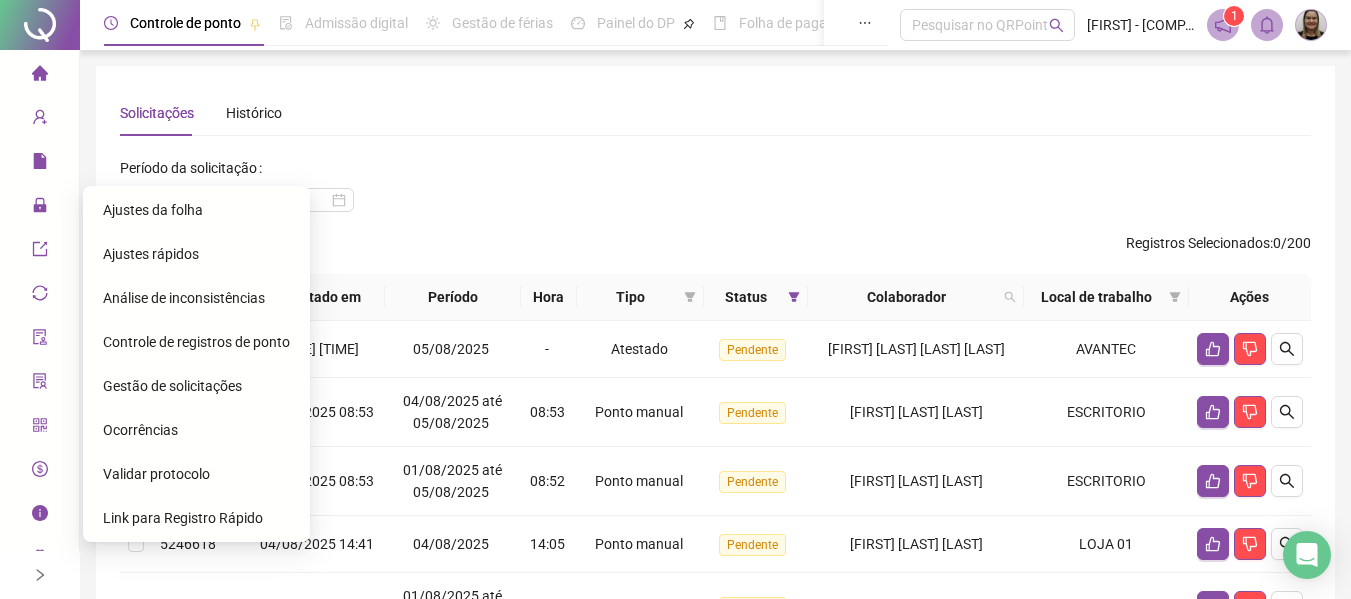 click 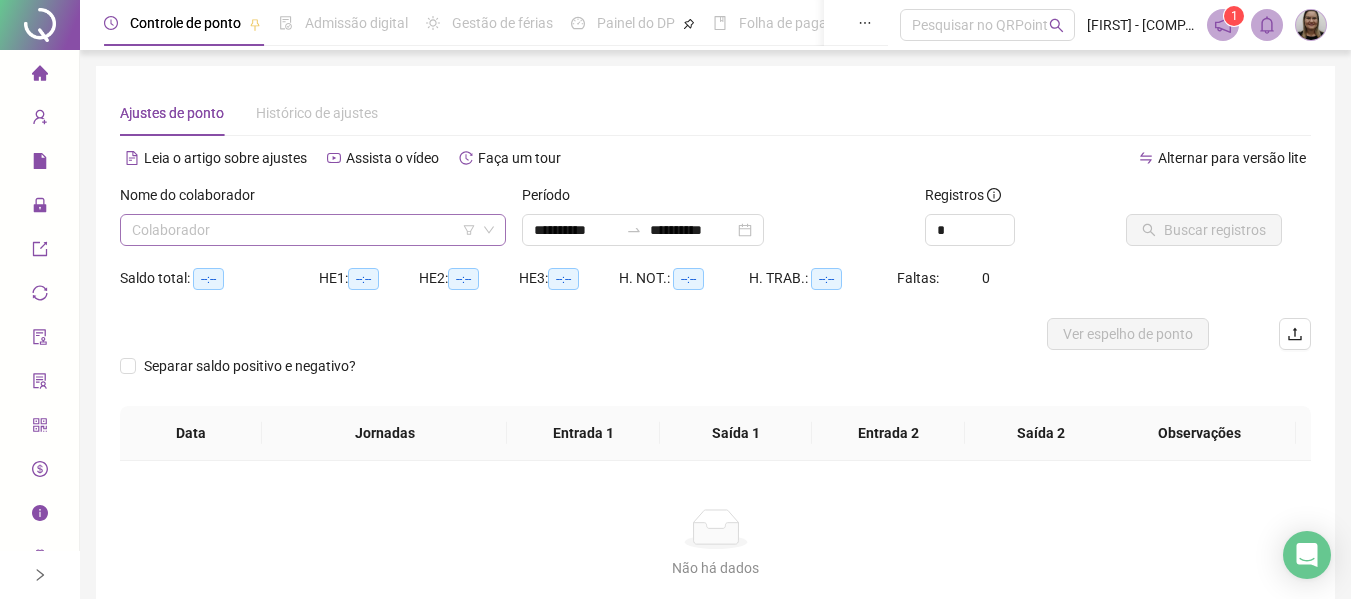 click at bounding box center (304, 230) 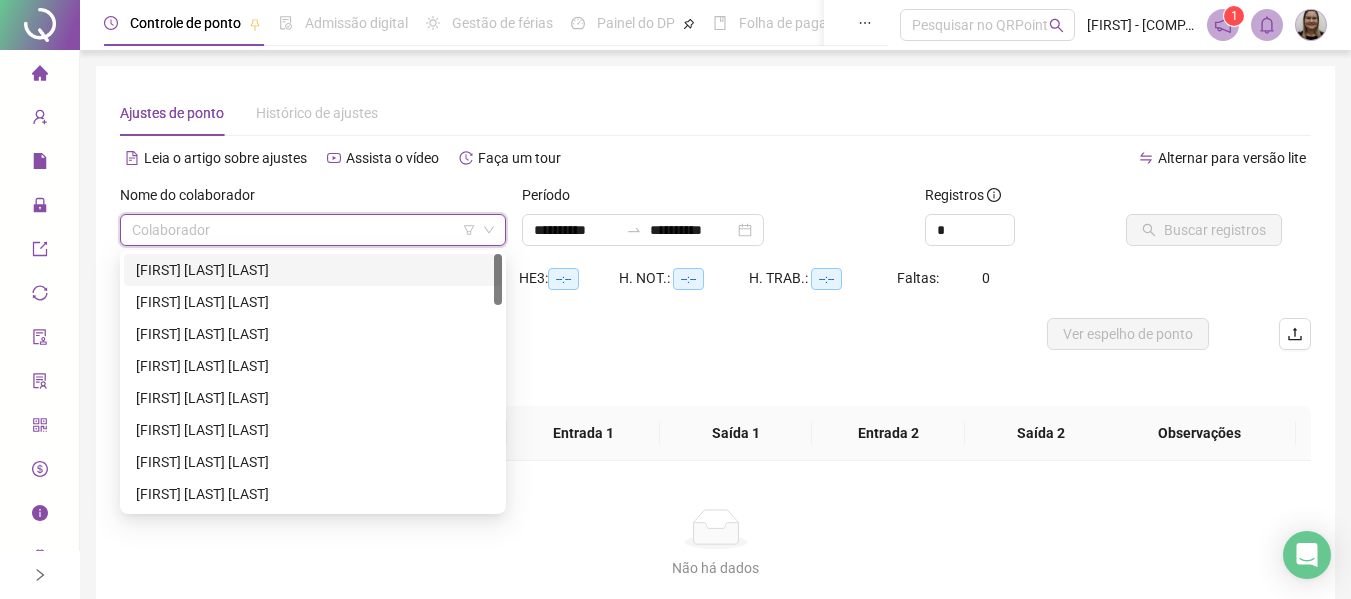 scroll, scrollTop: 500, scrollLeft: 0, axis: vertical 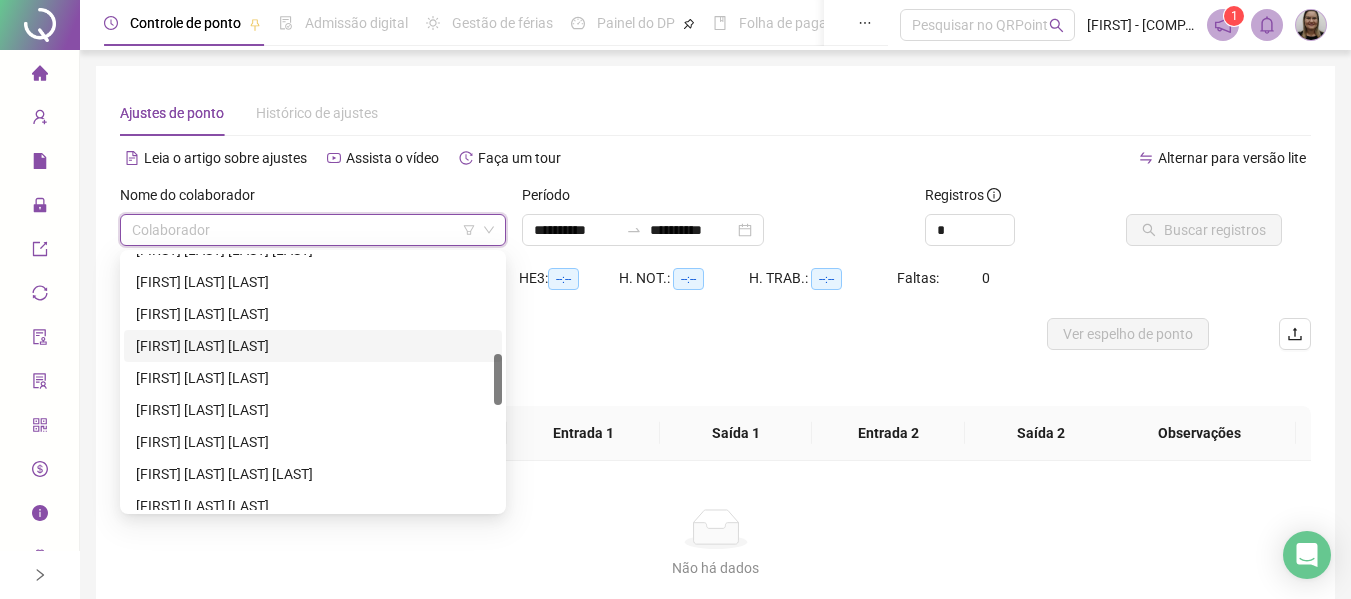 click on "[FIRST] [LAST] [LAST]" at bounding box center (313, 346) 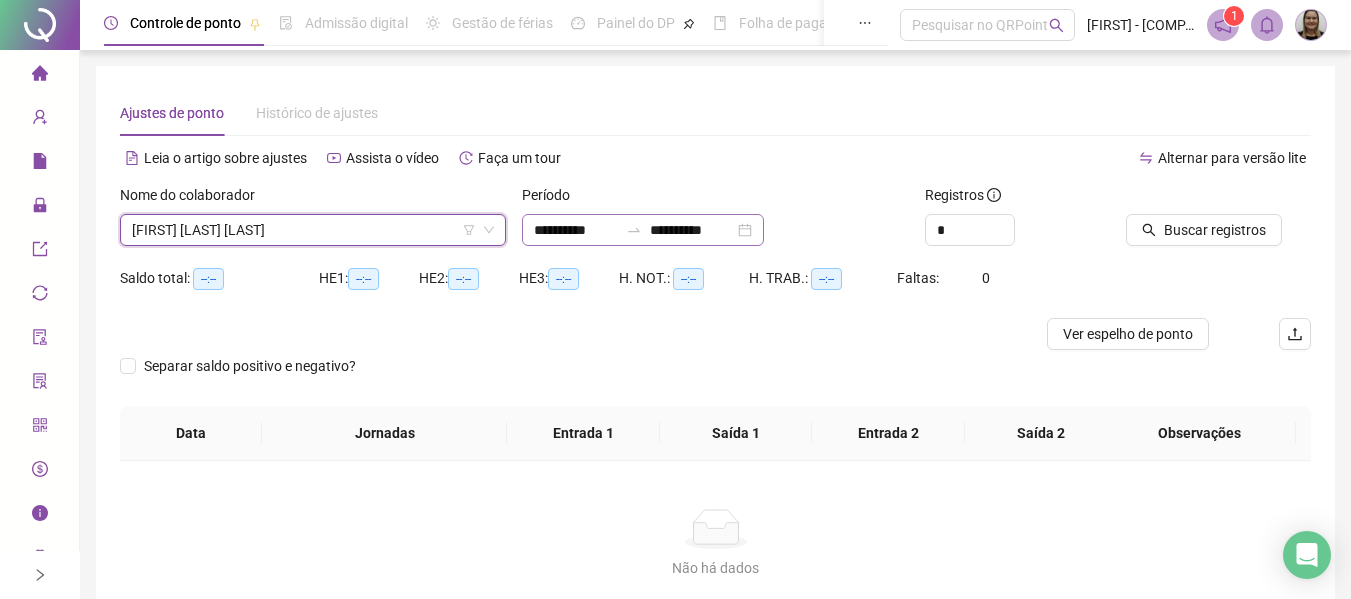 click on "**********" at bounding box center (643, 230) 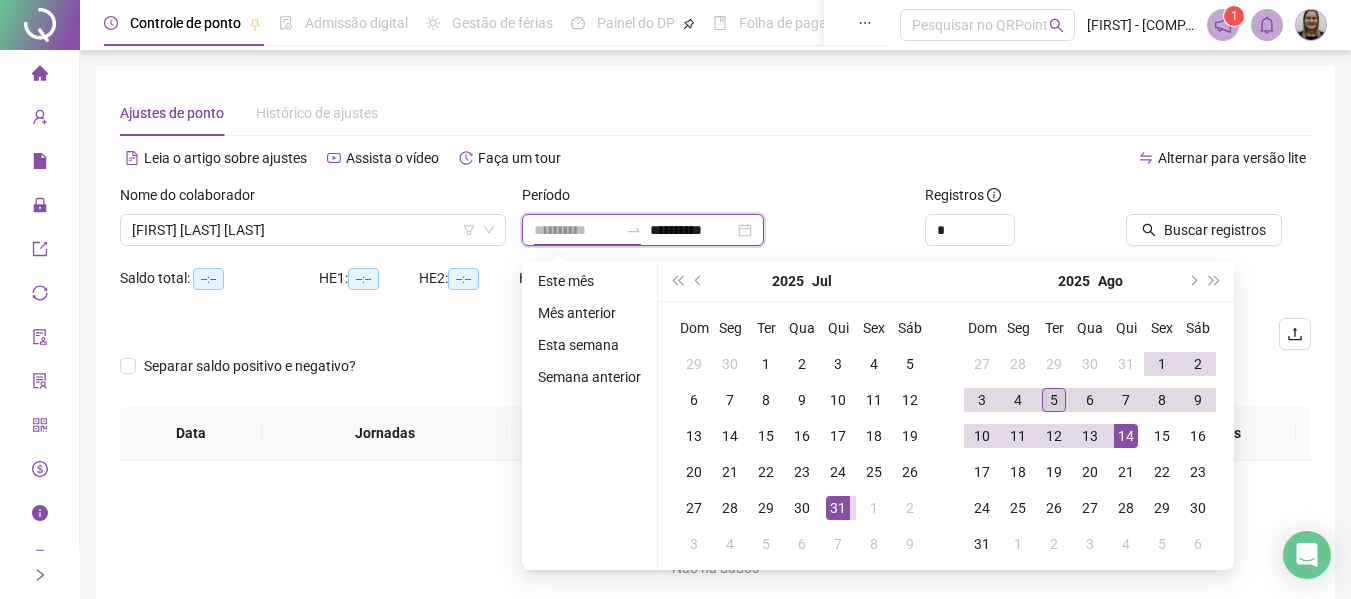 type on "**********" 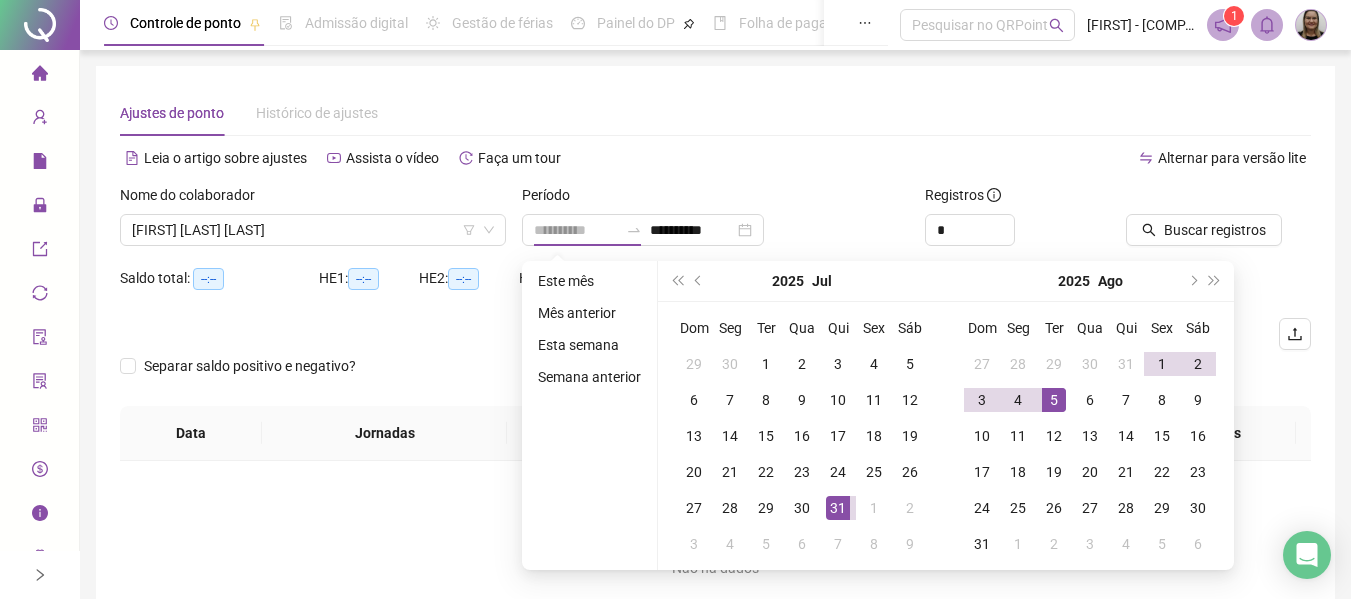 click on "5" at bounding box center [1054, 400] 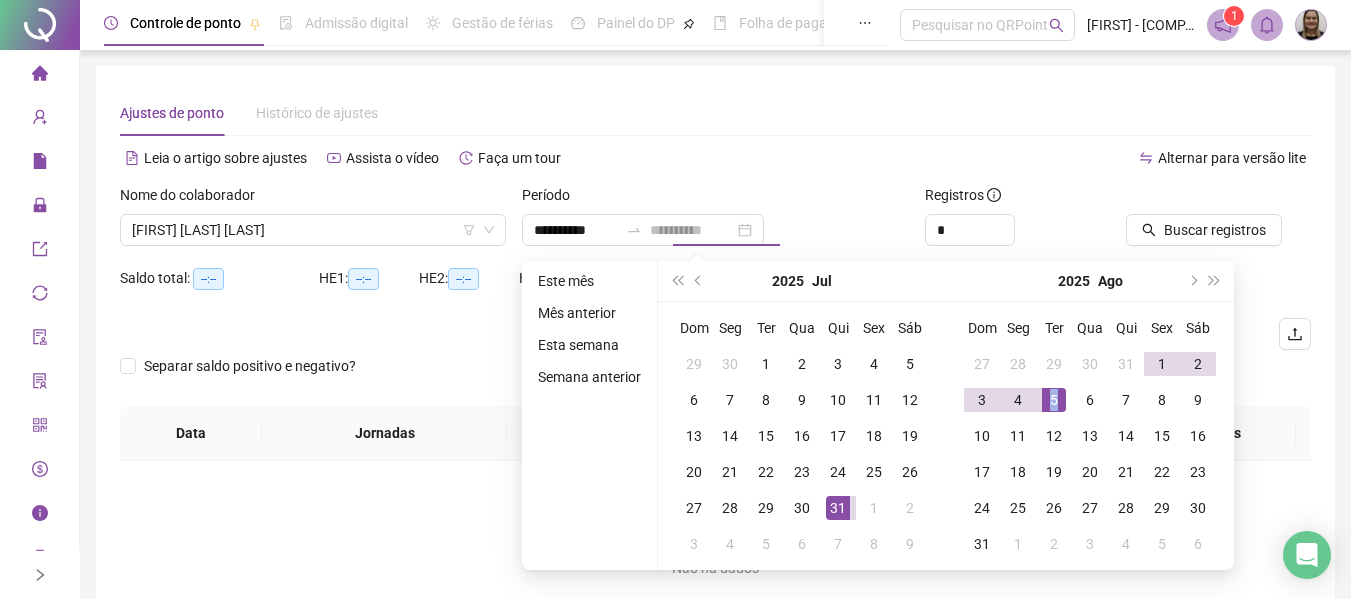 click on "5" at bounding box center [1054, 400] 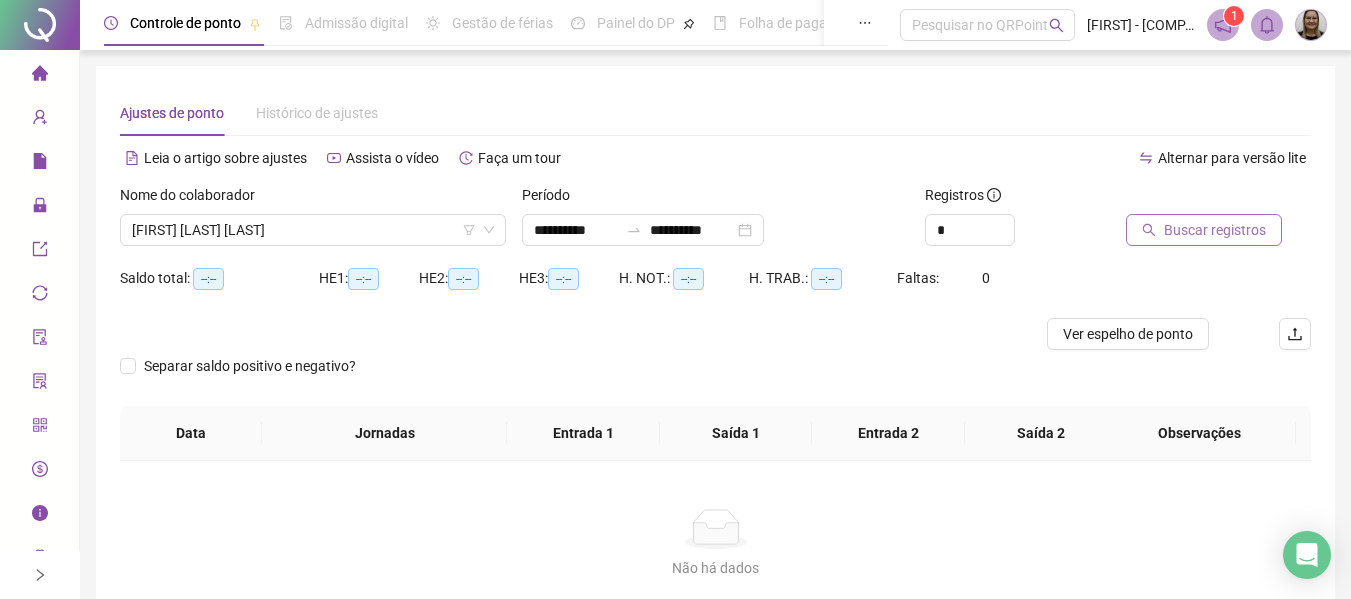 click on "Buscar registros" at bounding box center [1215, 230] 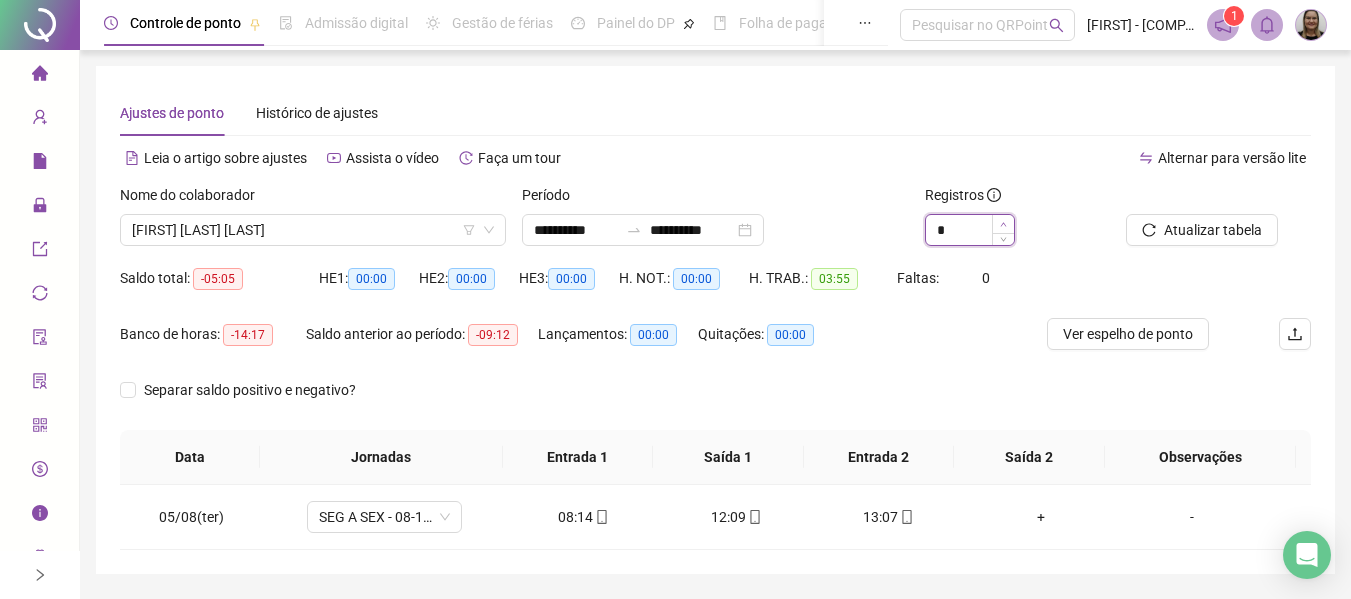 type on "*" 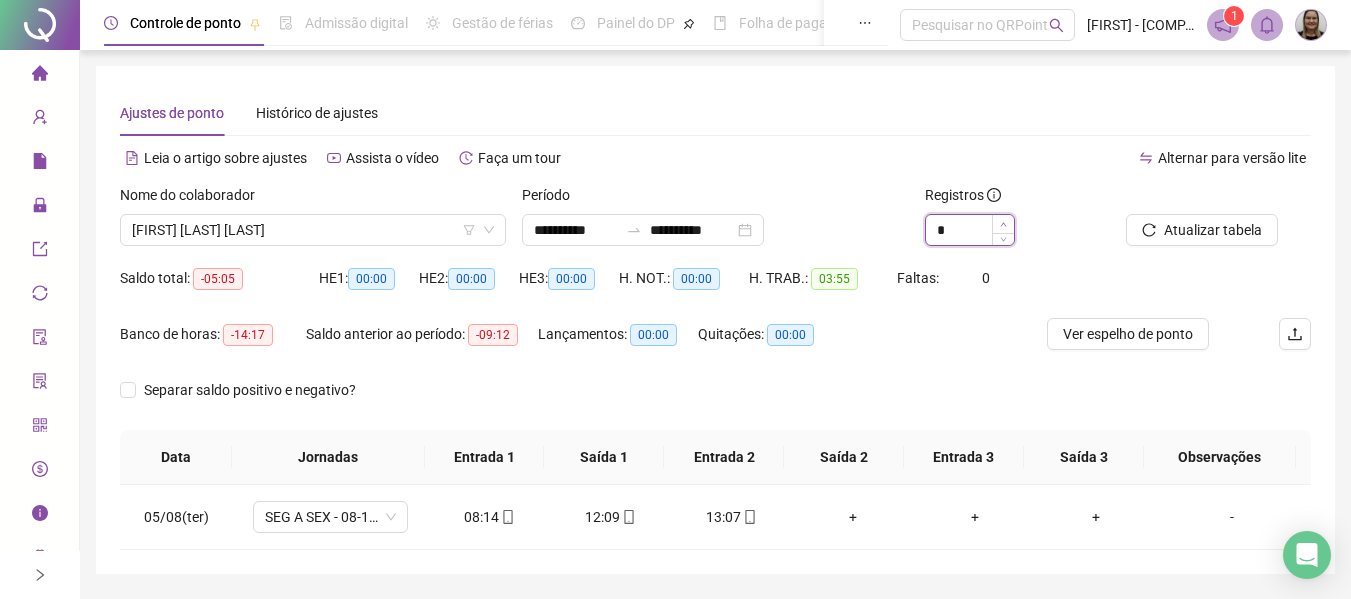 click at bounding box center (1003, 224) 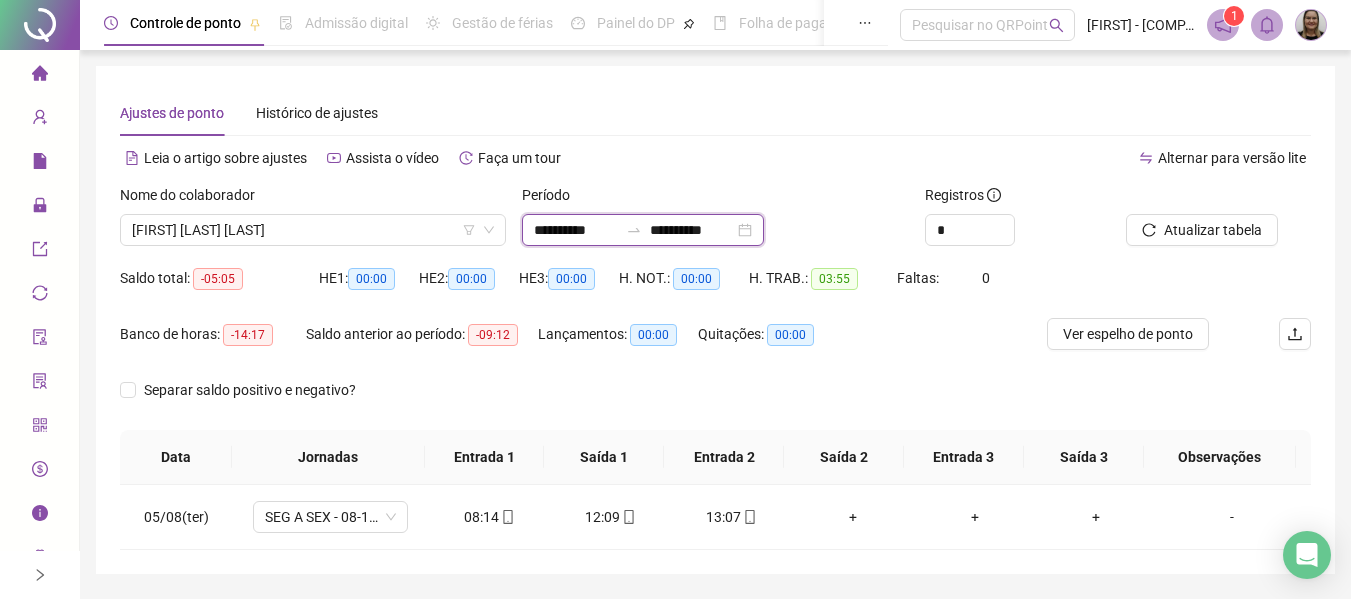 drag, startPoint x: 590, startPoint y: 228, endPoint x: 601, endPoint y: 226, distance: 11.18034 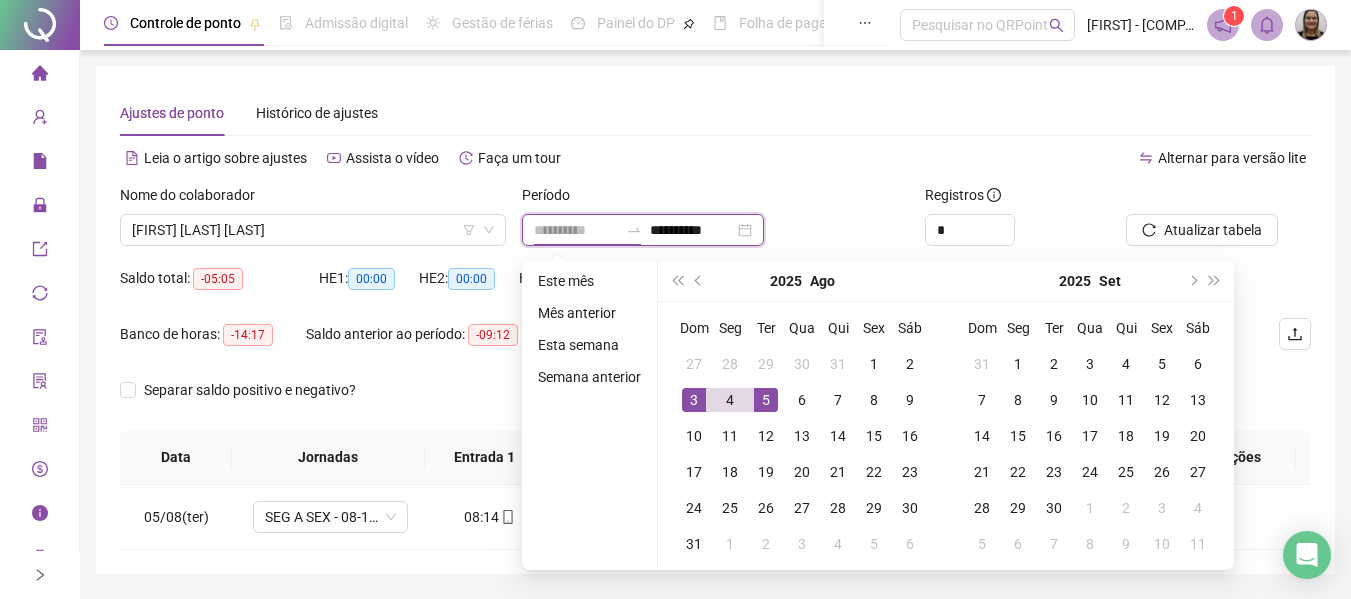 type on "**********" 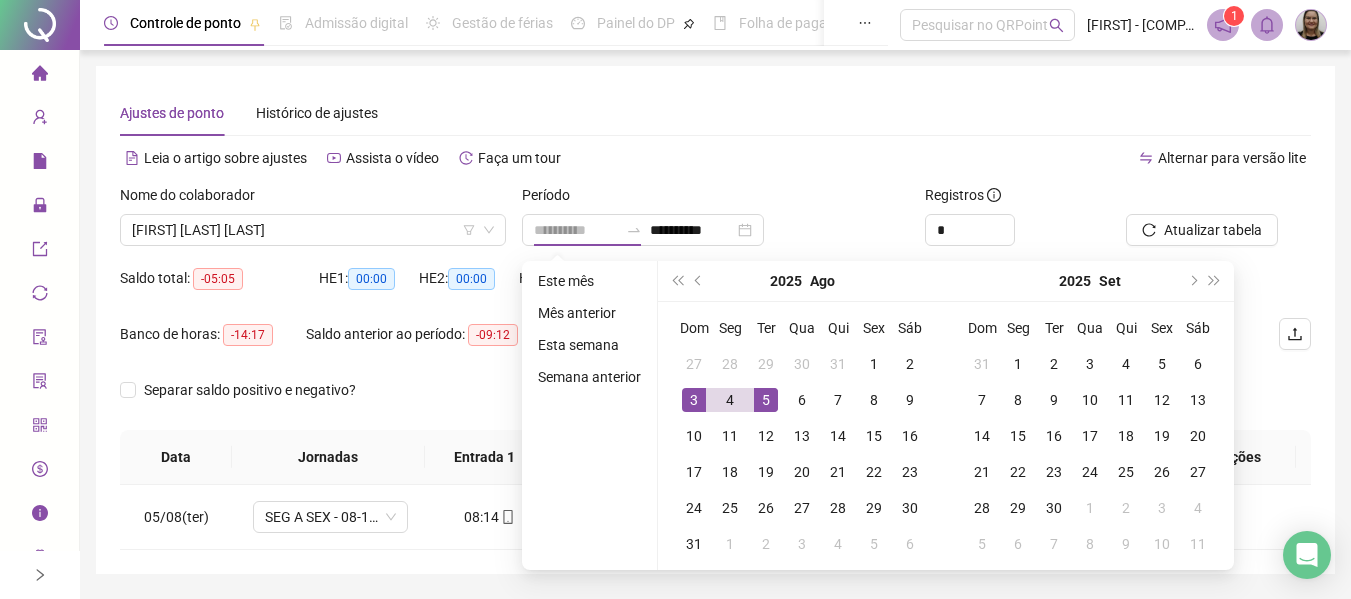 click on "3" at bounding box center [694, 400] 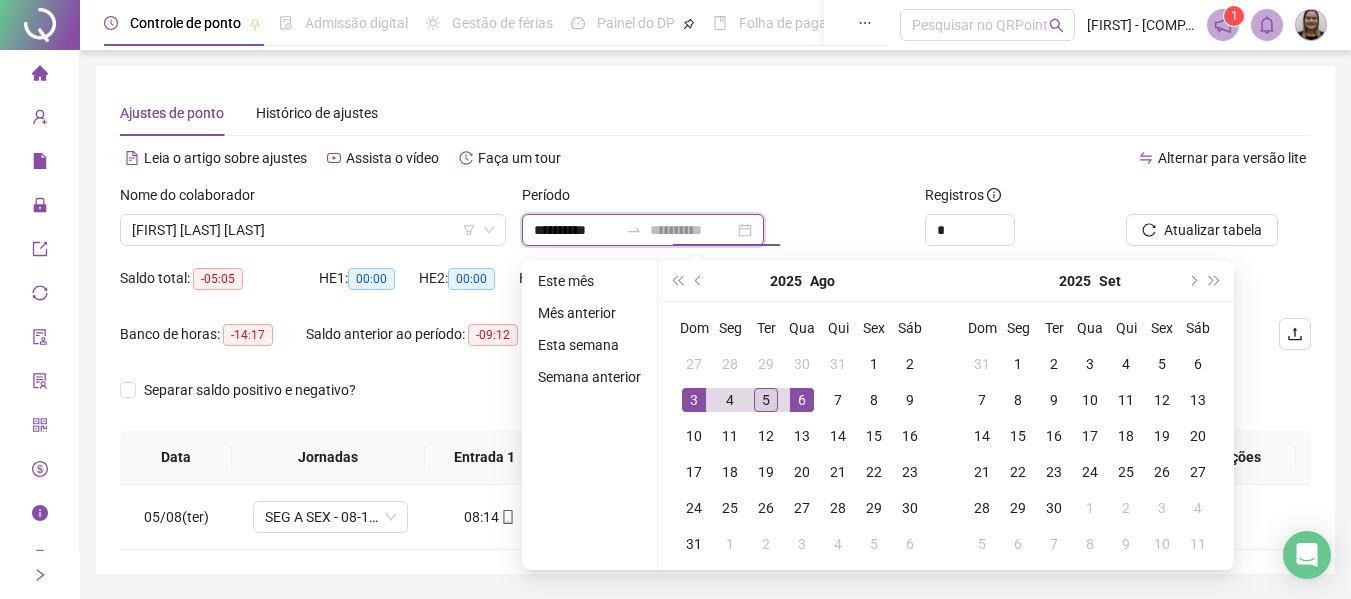 type on "**********" 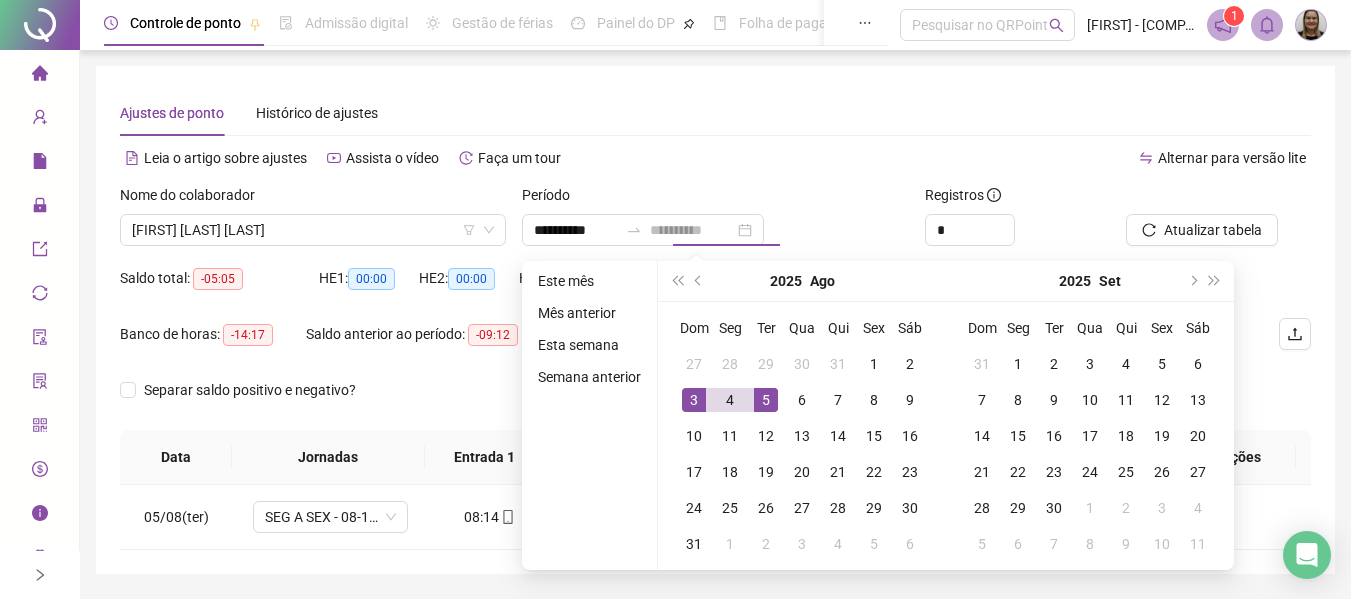 click on "5" at bounding box center [766, 400] 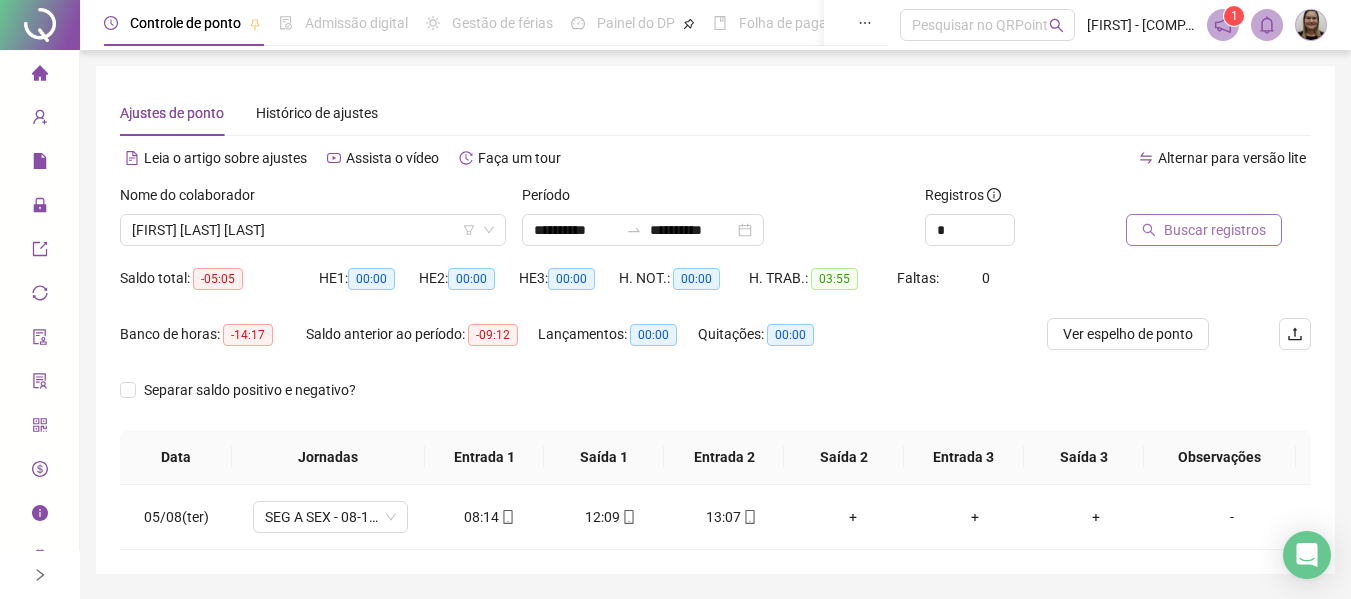 click on "Buscar registros" at bounding box center (1204, 230) 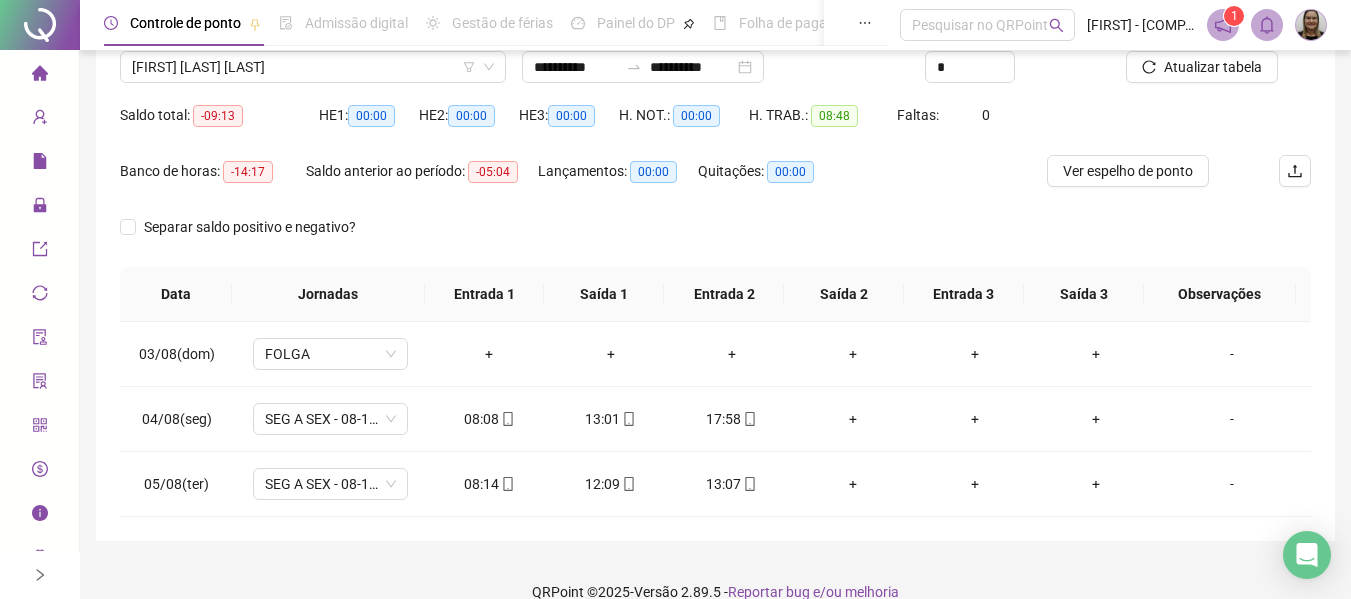 scroll, scrollTop: 191, scrollLeft: 0, axis: vertical 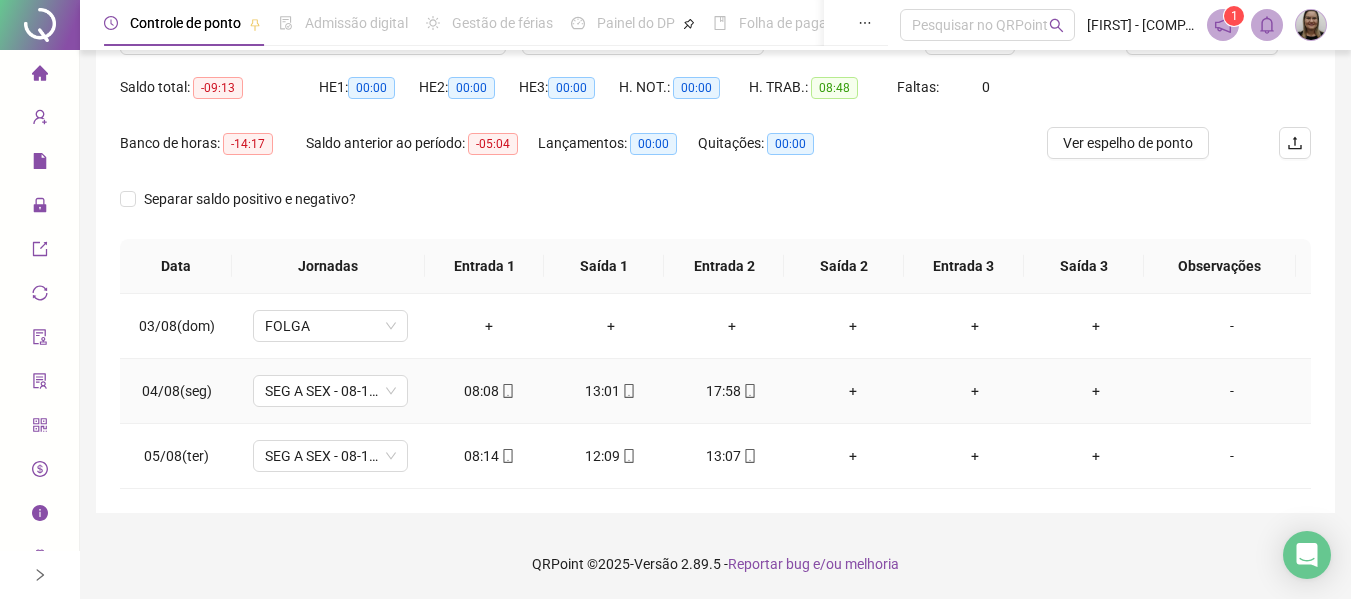 click on "+" at bounding box center (853, 391) 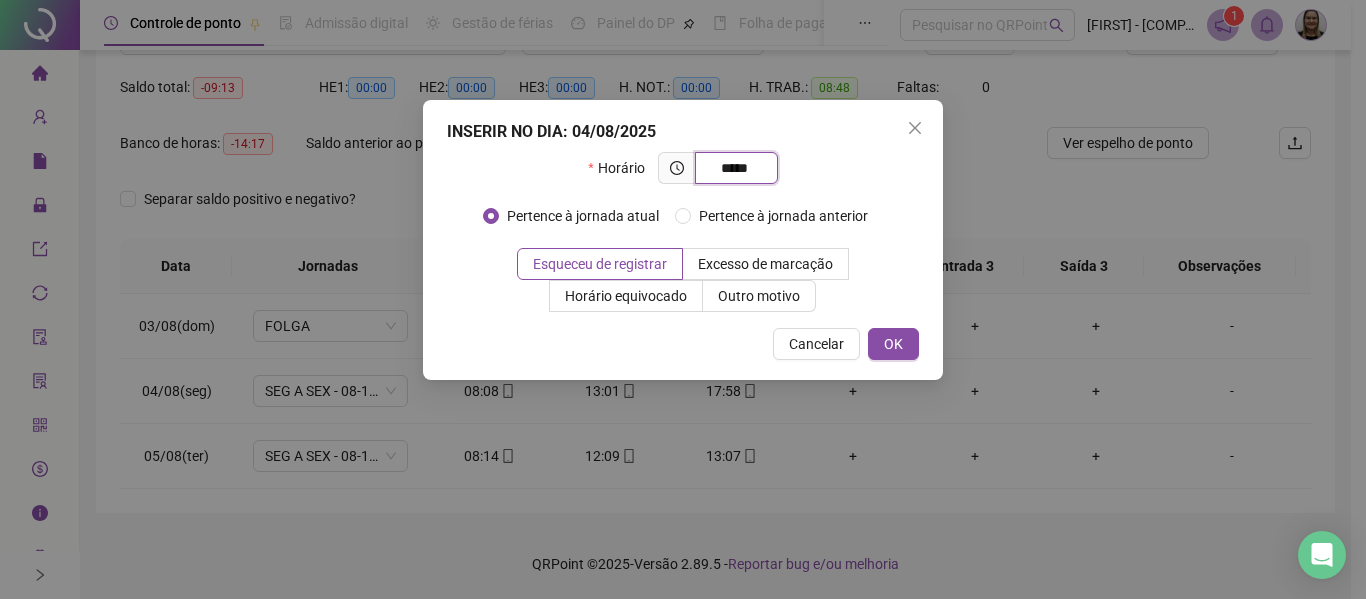 type on "*****" 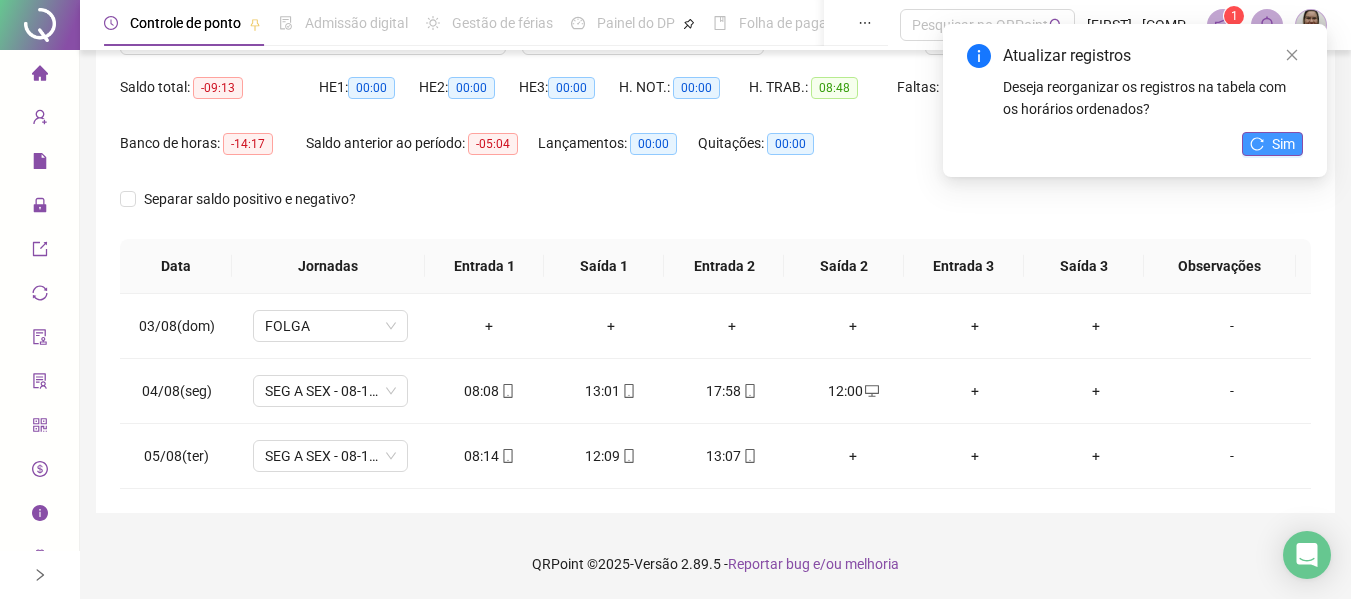 click on "Sim" at bounding box center (1283, 144) 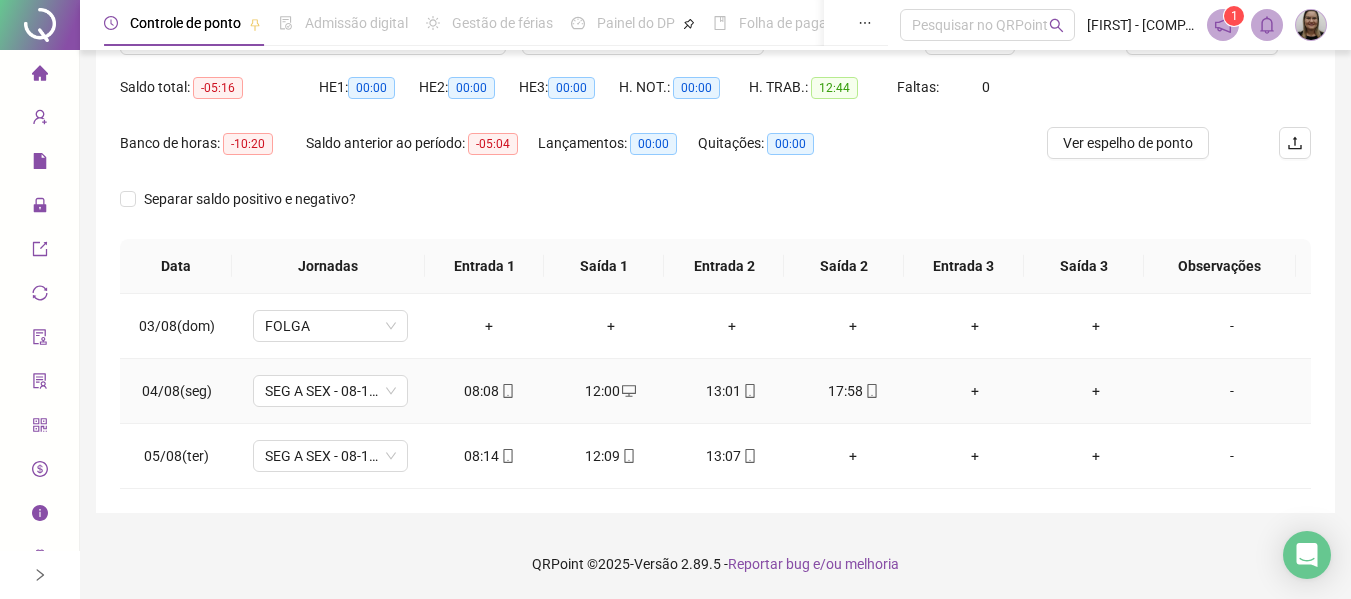 click 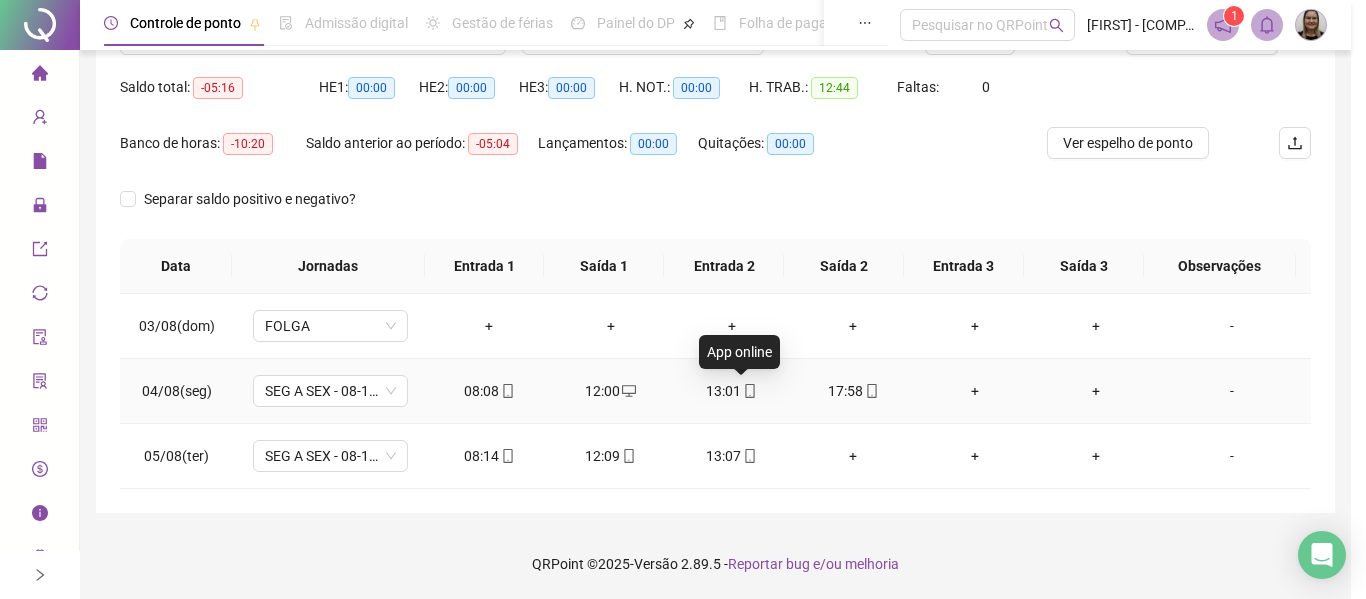 type on "**********" 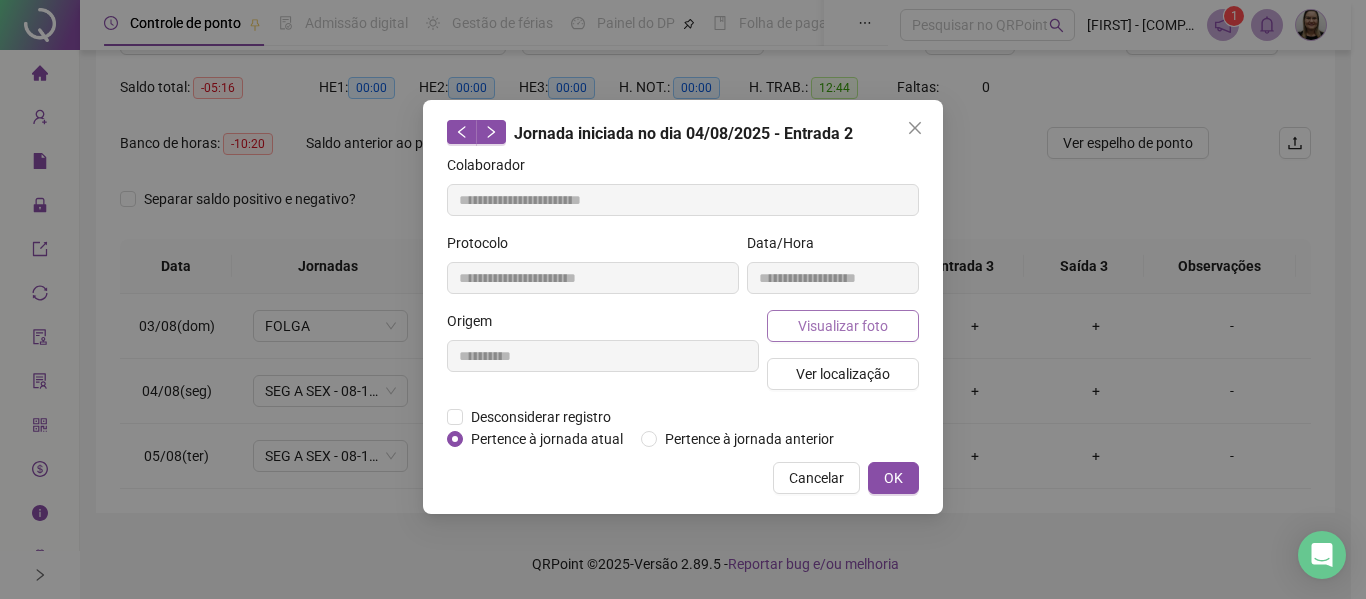 click on "Visualizar foto" at bounding box center [843, 326] 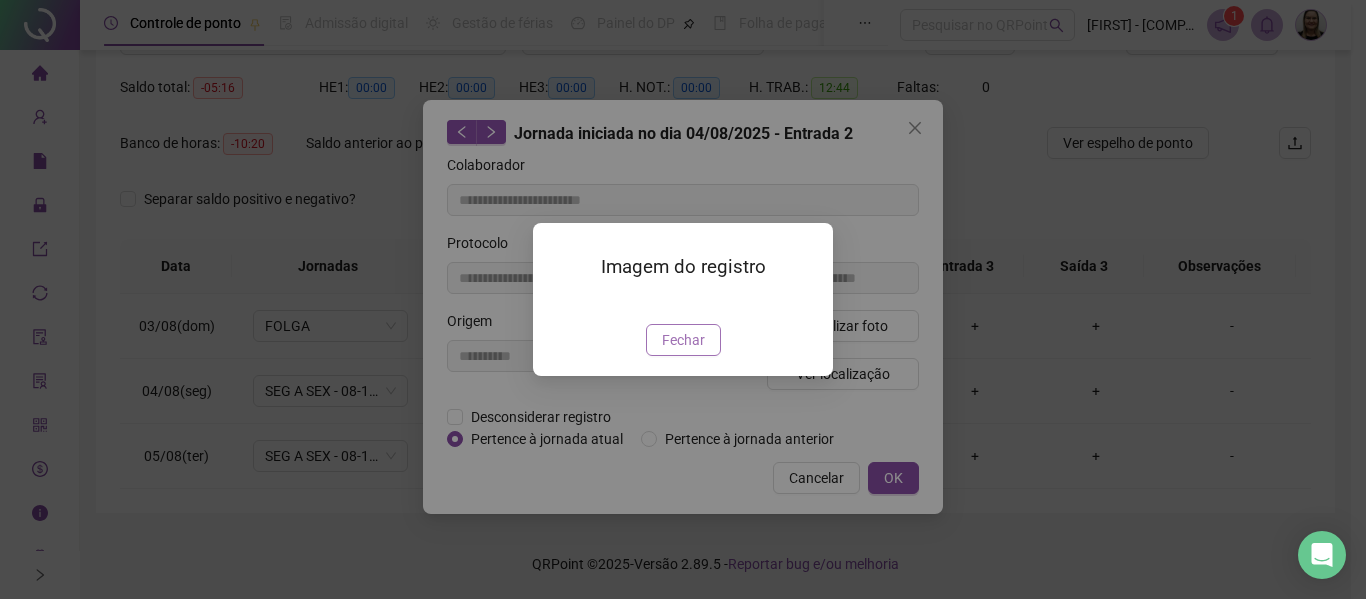 click on "Fechar" at bounding box center [683, 340] 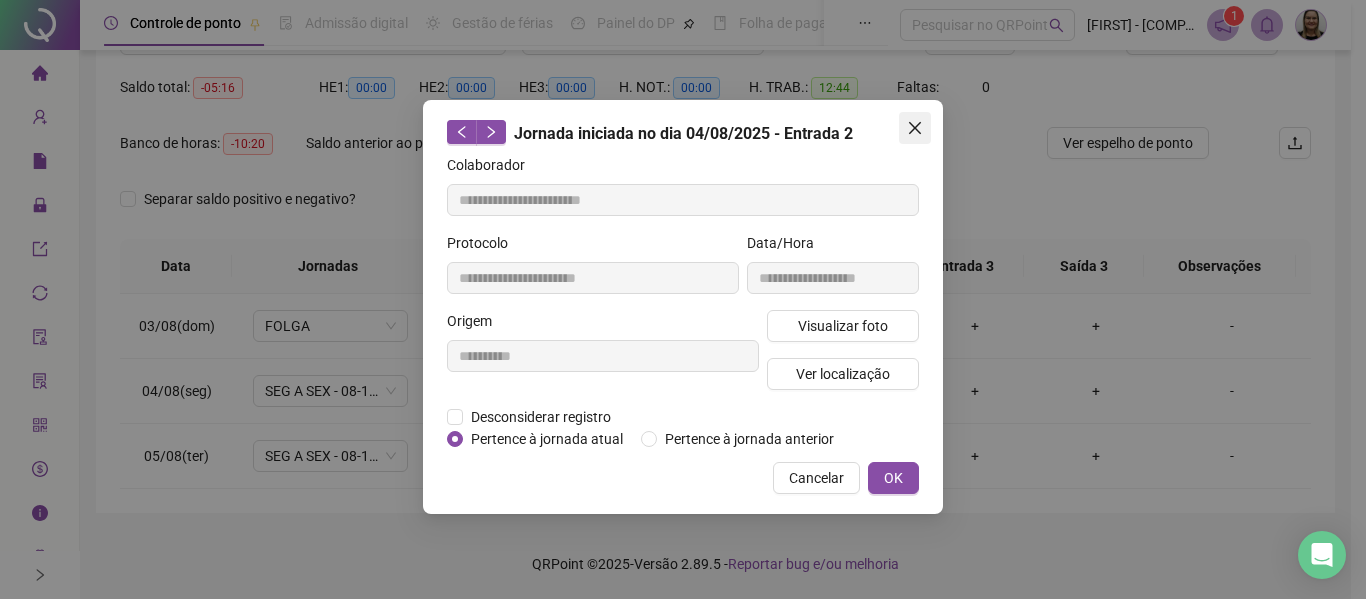 click at bounding box center (915, 128) 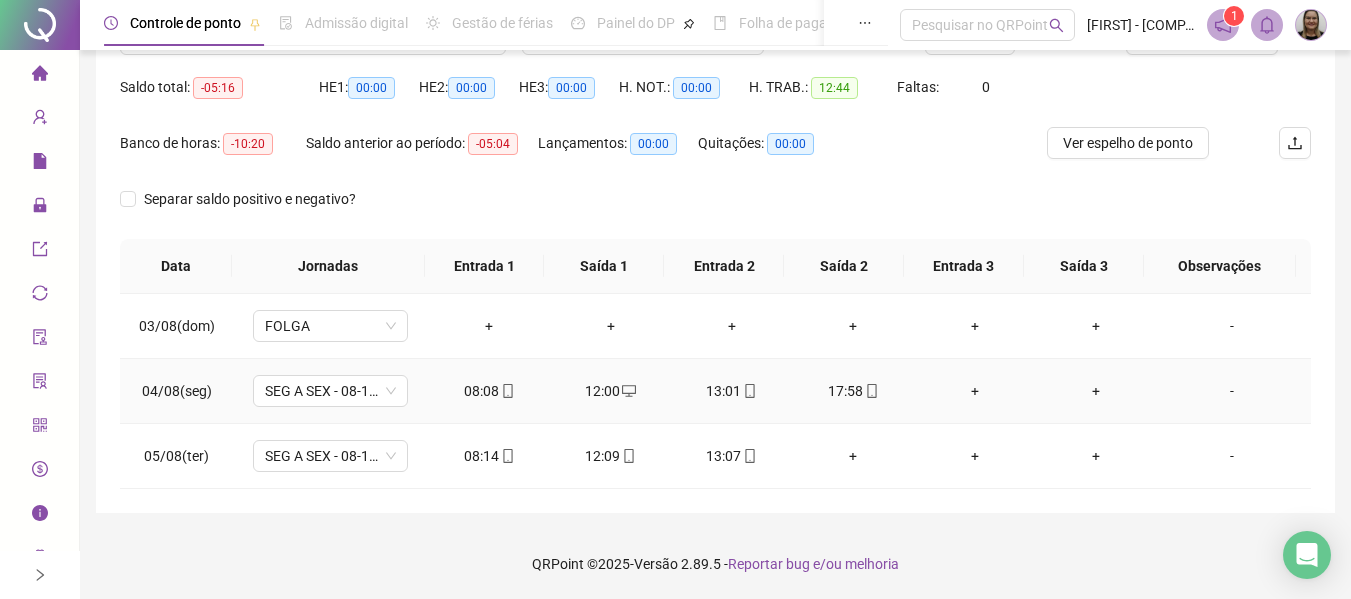 click at bounding box center (507, 391) 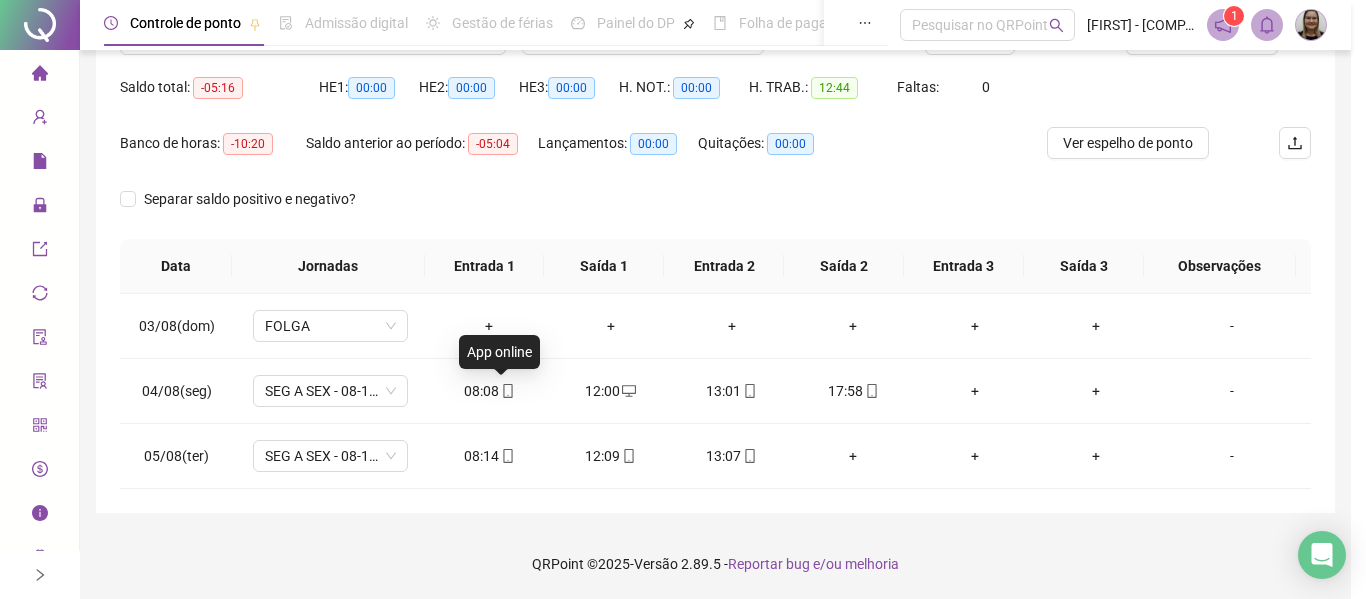 type on "**********" 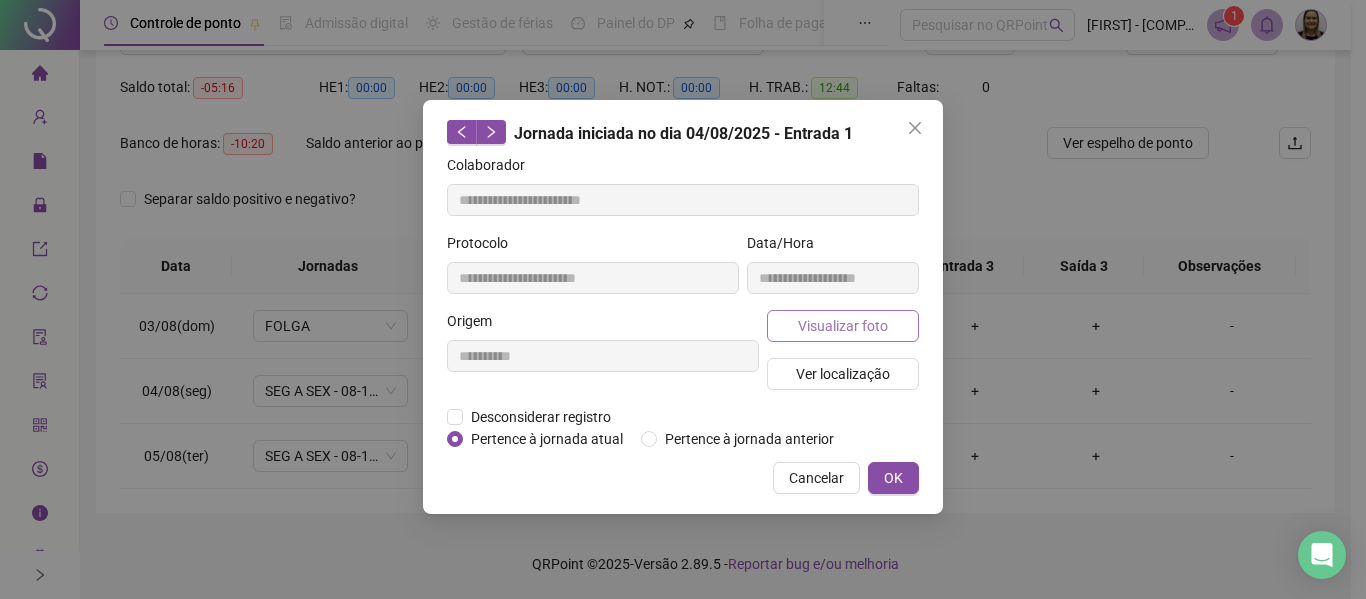 click on "Visualizar foto" at bounding box center (843, 326) 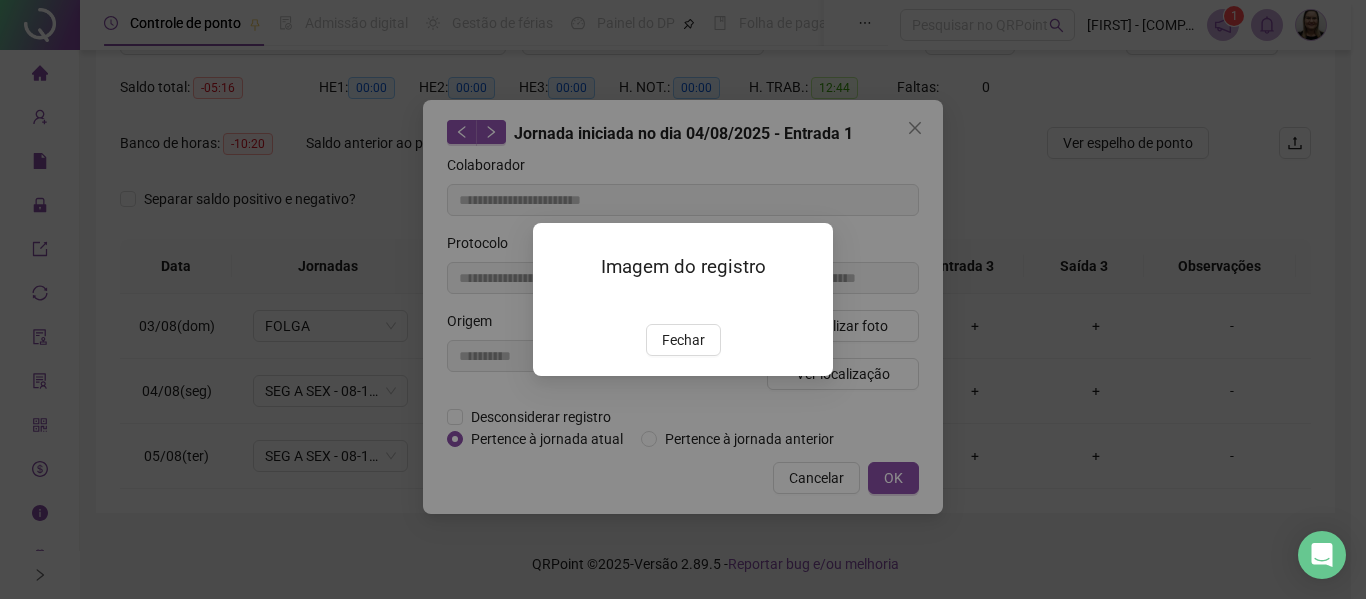 click at bounding box center (557, 303) 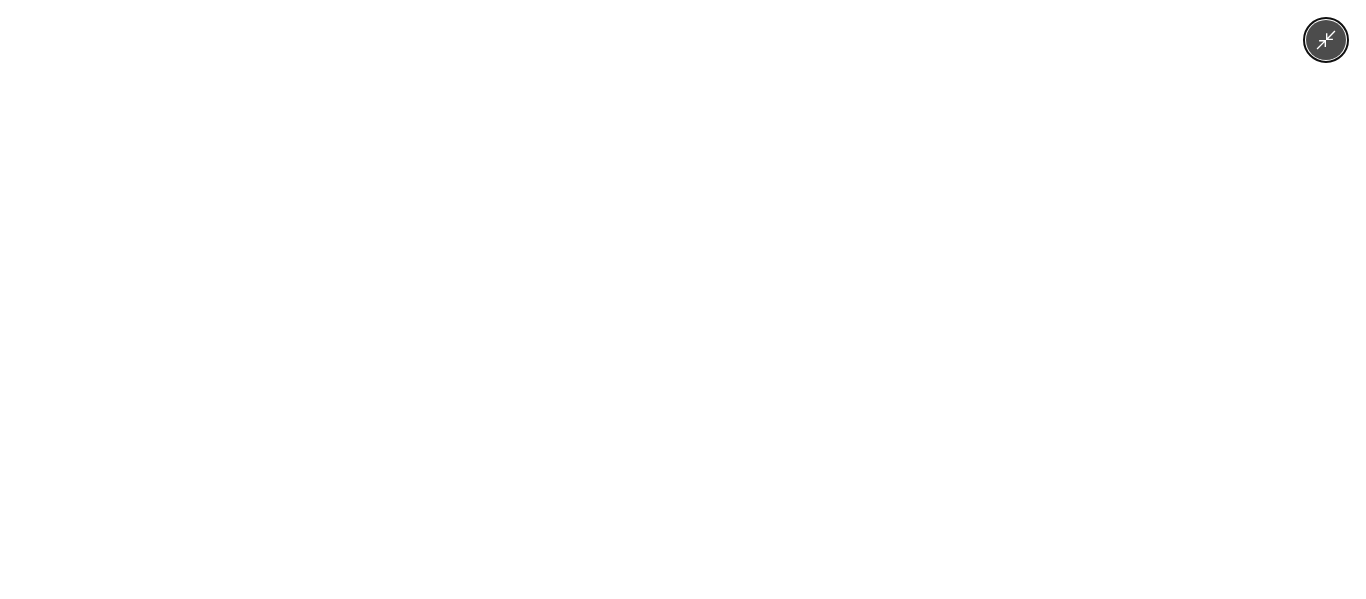 click at bounding box center (683, 299) 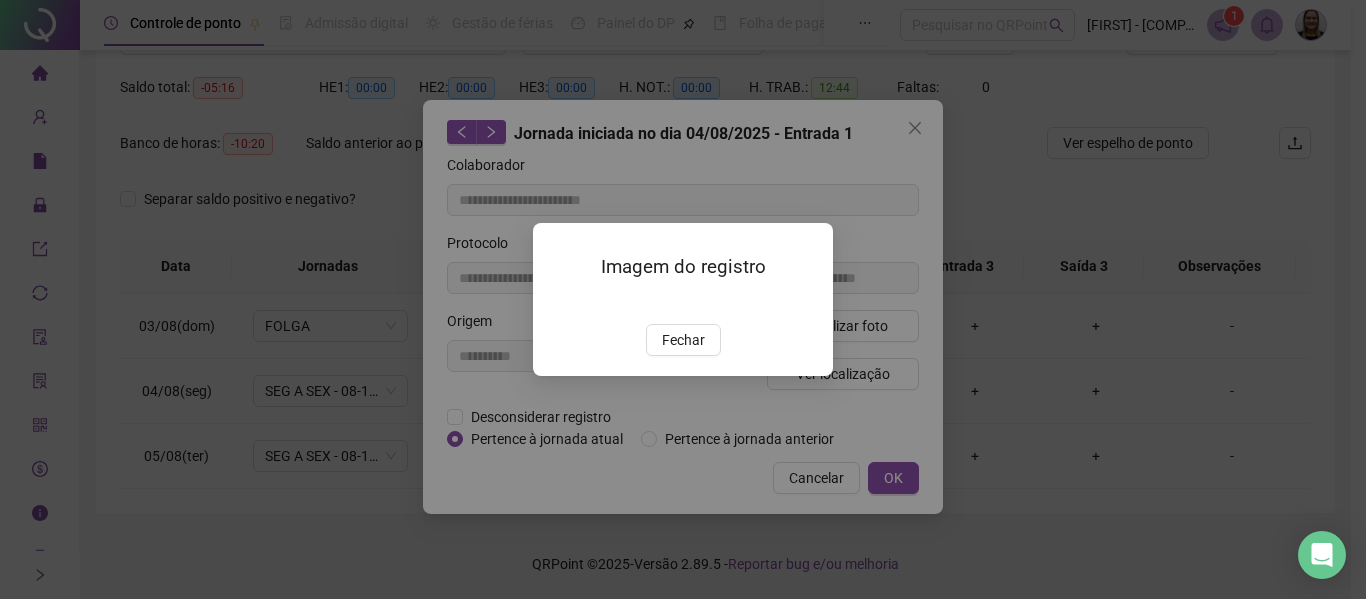 click on "Imagem do registro Fechar" at bounding box center [683, 299] 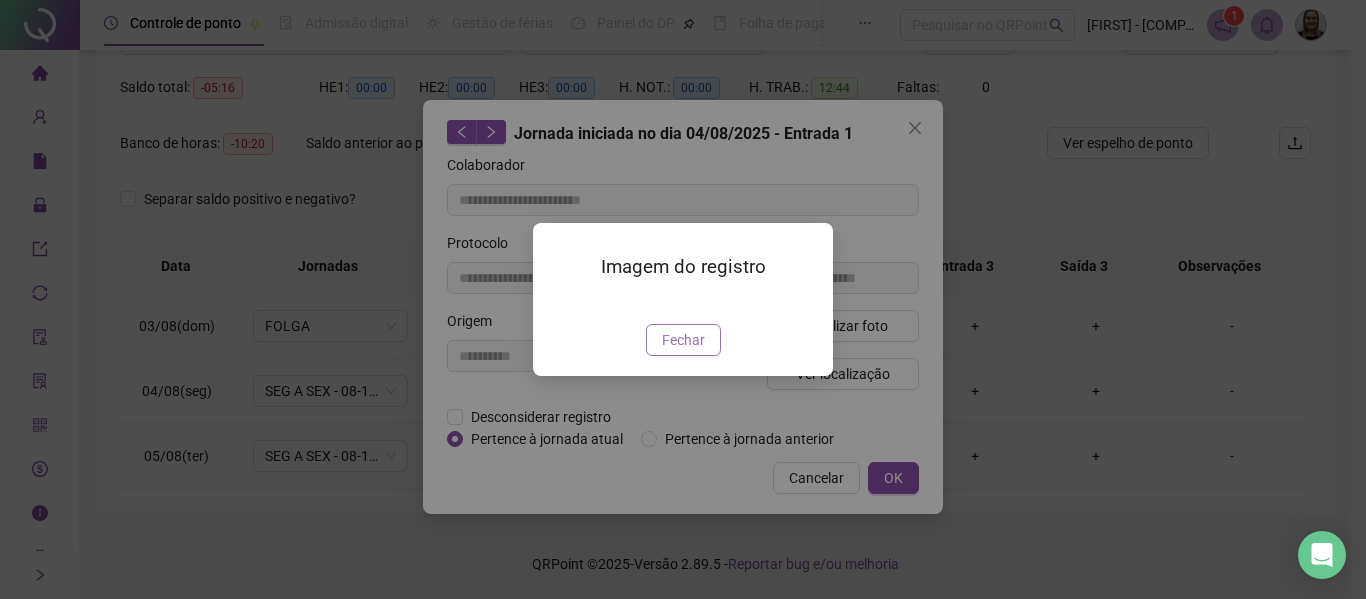 click on "Imagem do registro Fechar" at bounding box center [683, 299] 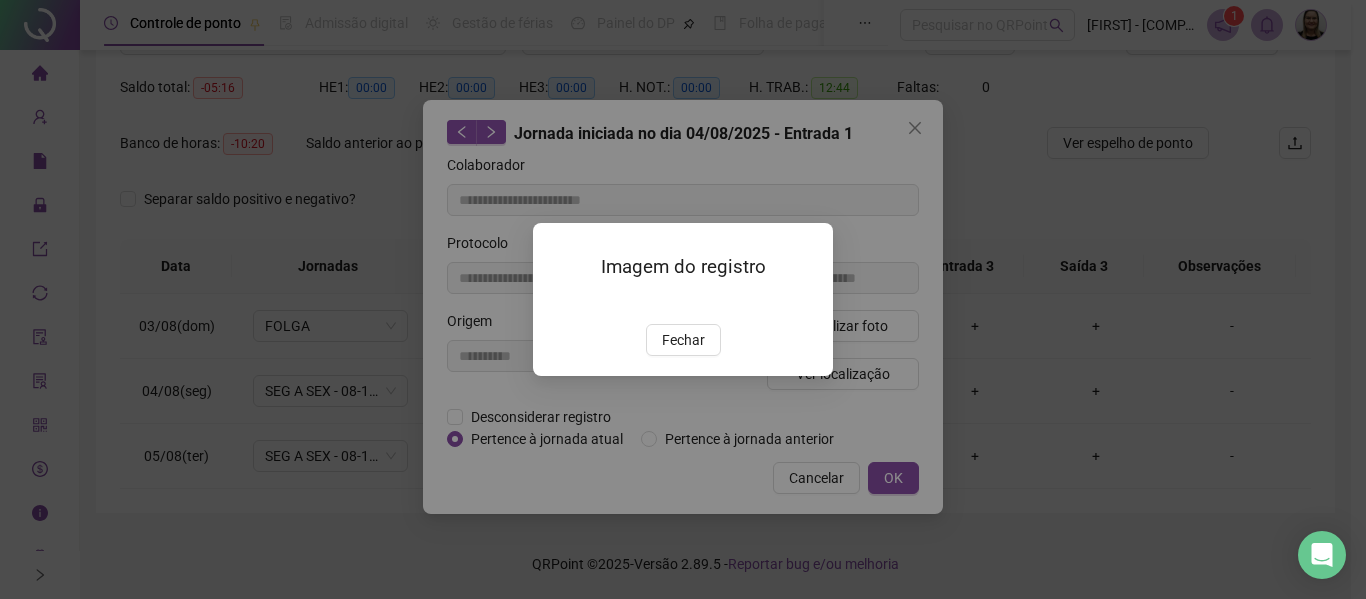 drag, startPoint x: 697, startPoint y: 460, endPoint x: 750, endPoint y: 353, distance: 119.40687 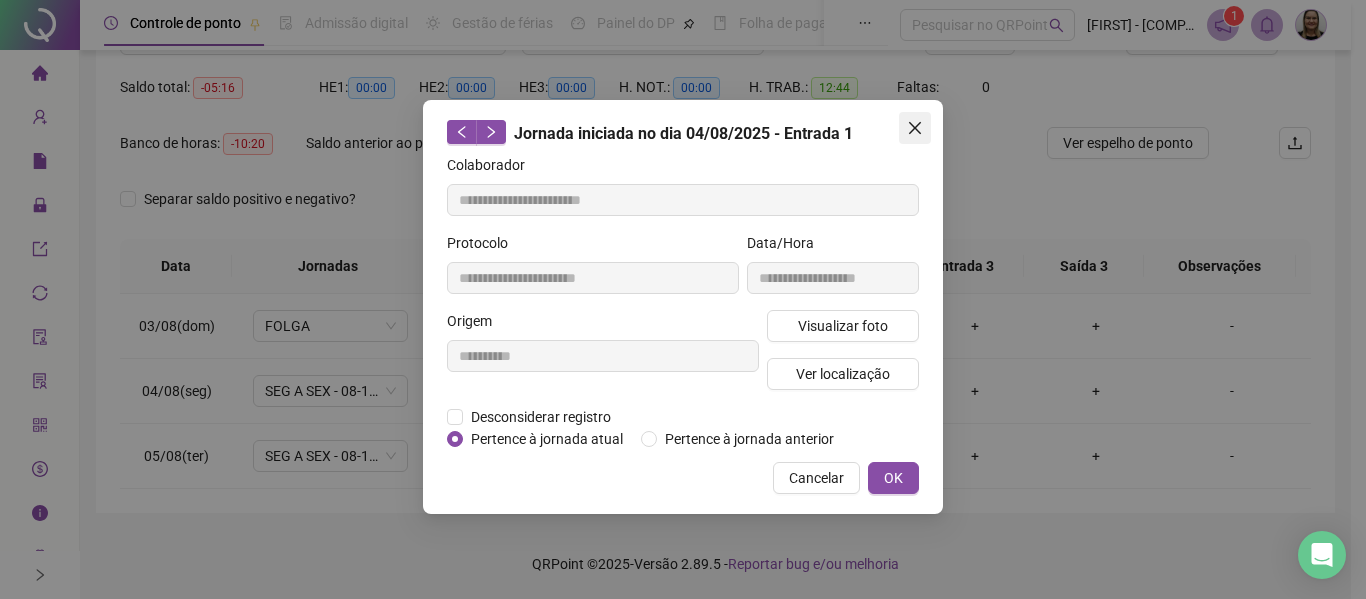 click 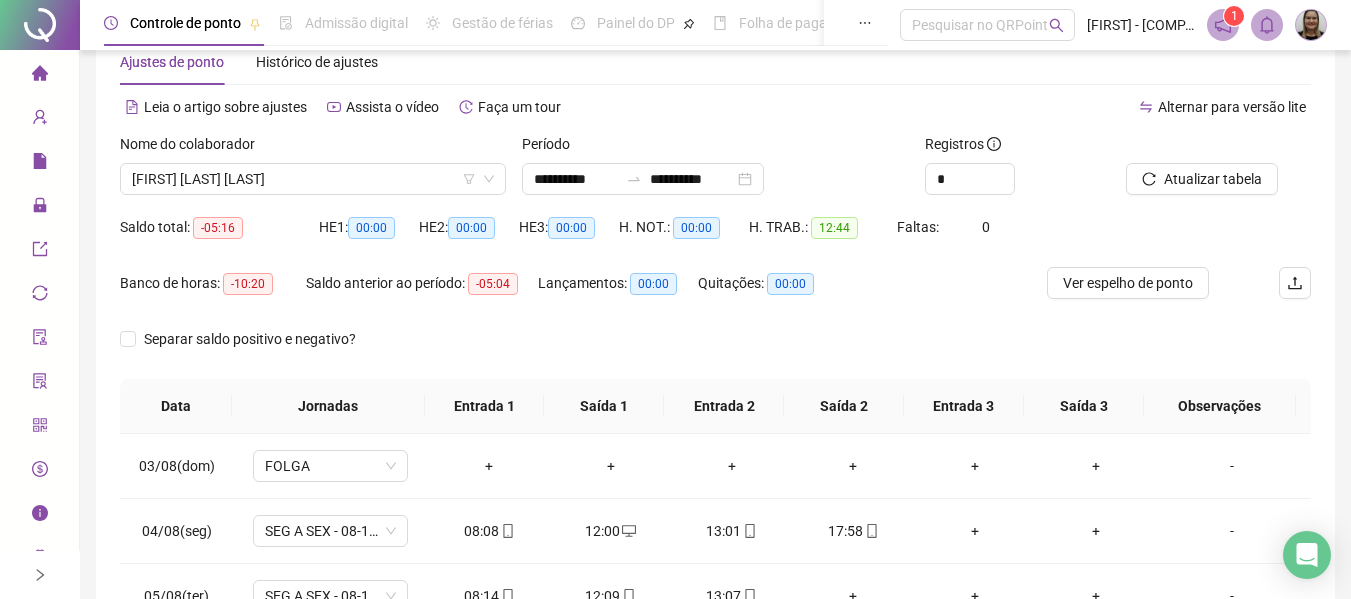 scroll, scrollTop: 0, scrollLeft: 0, axis: both 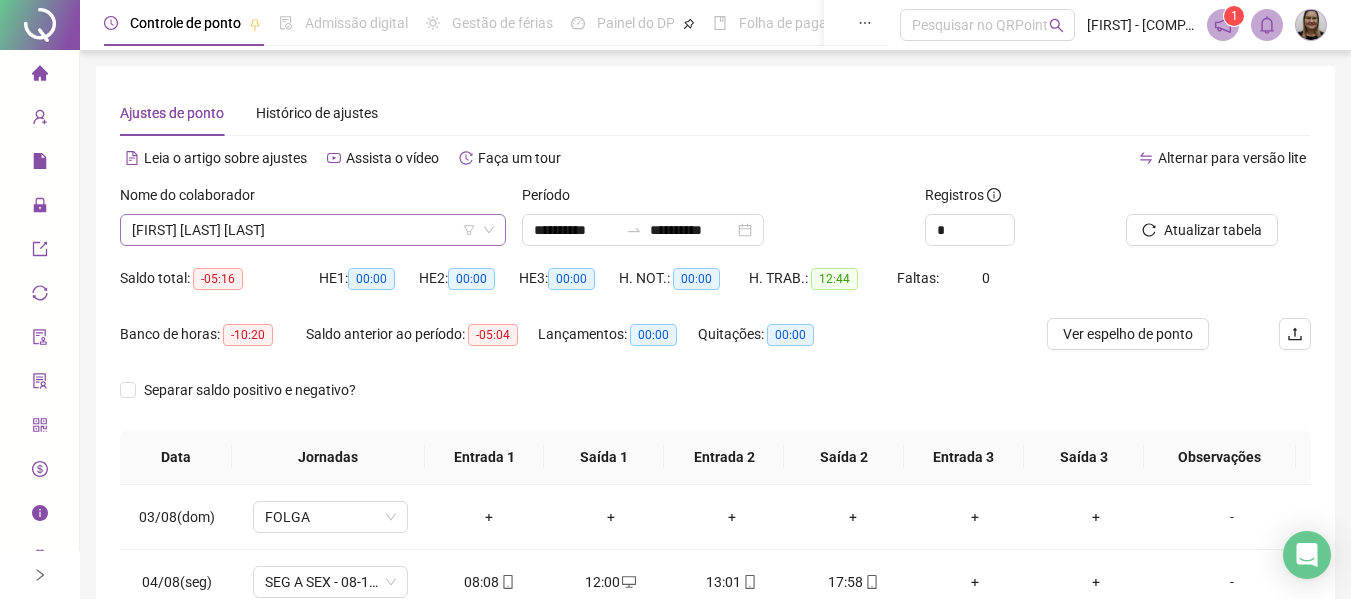 click on "[FIRST] [LAST] [LAST]" at bounding box center [313, 230] 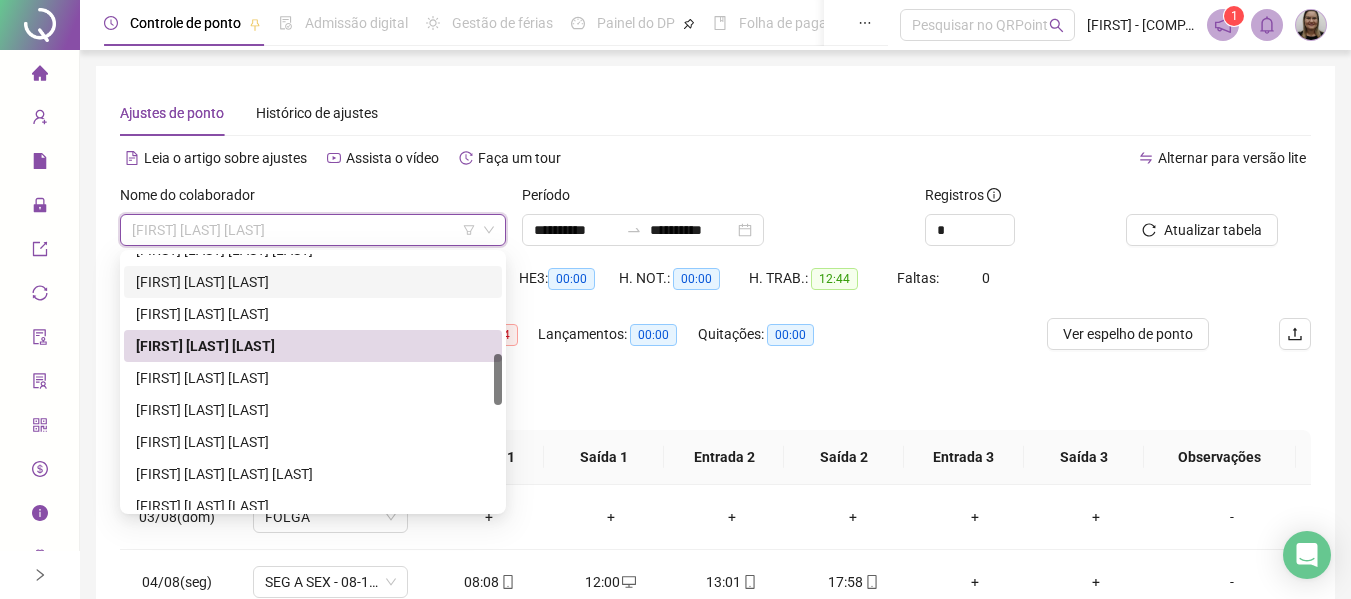 click on "[FIRST] [LAST] [LAST]" at bounding box center (313, 282) 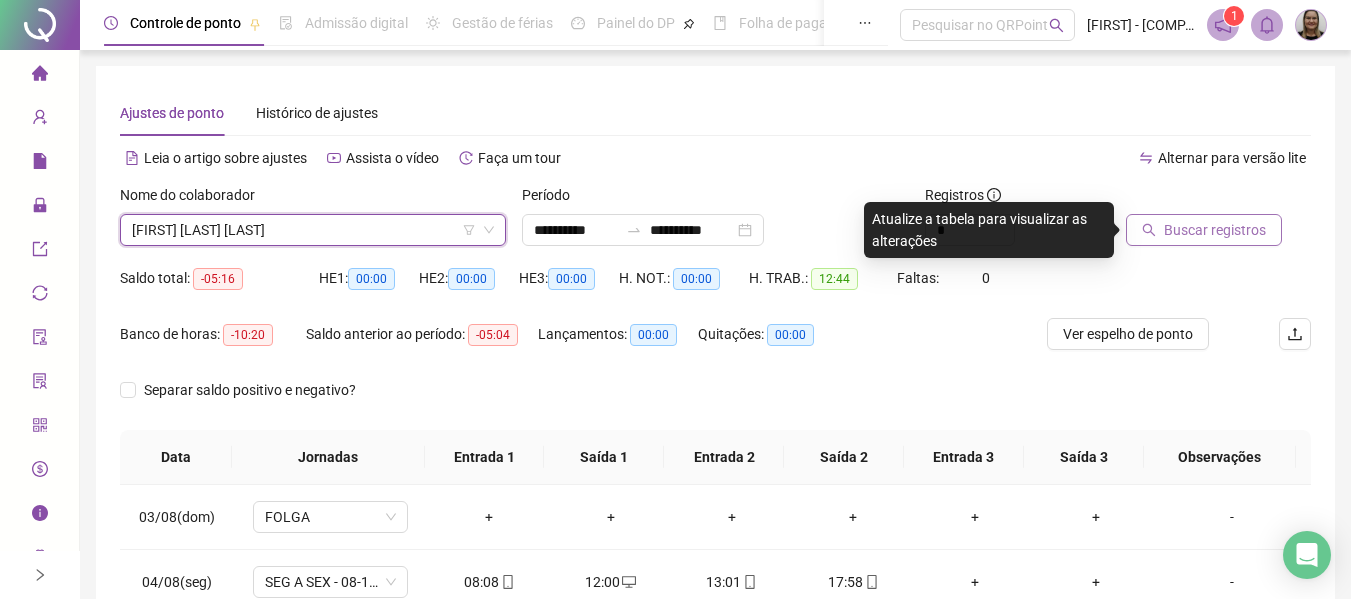 click on "Buscar registros" at bounding box center [1215, 230] 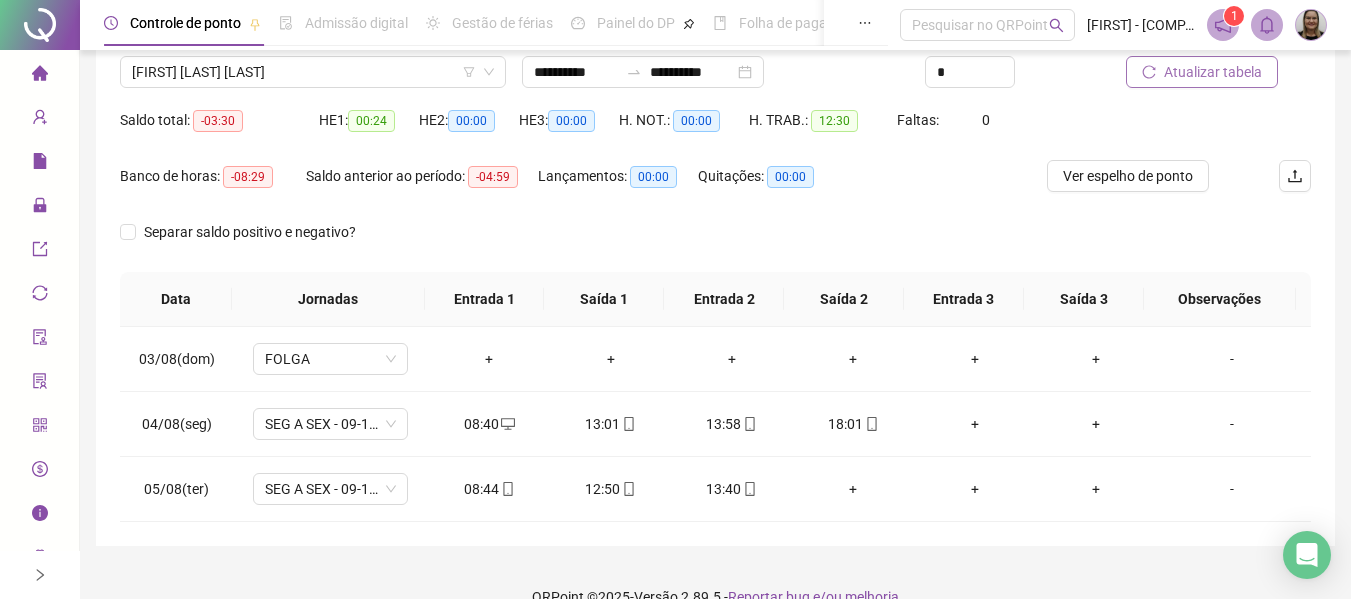 scroll, scrollTop: 191, scrollLeft: 0, axis: vertical 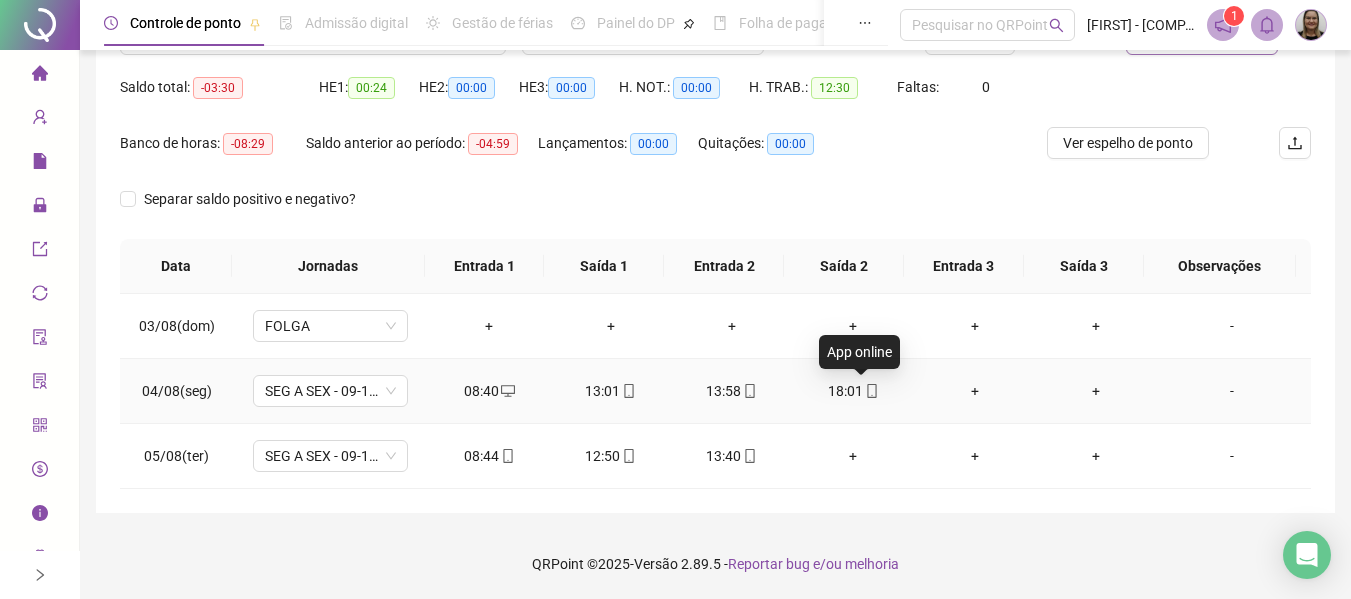 click 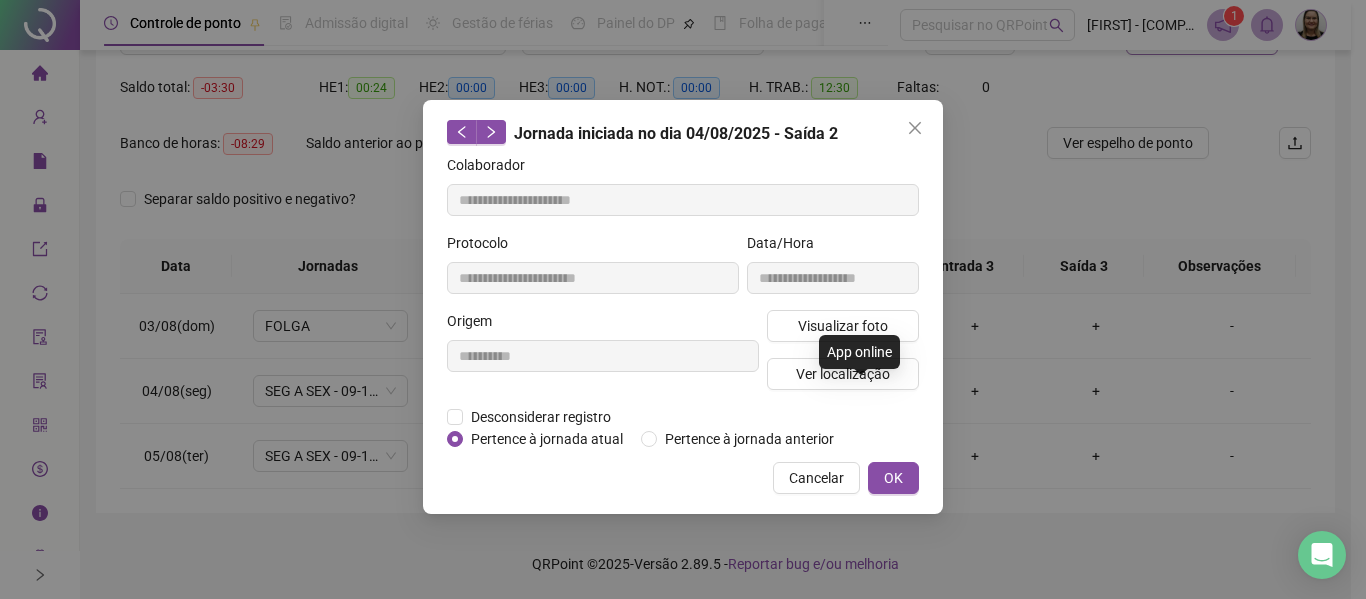 type on "**********" 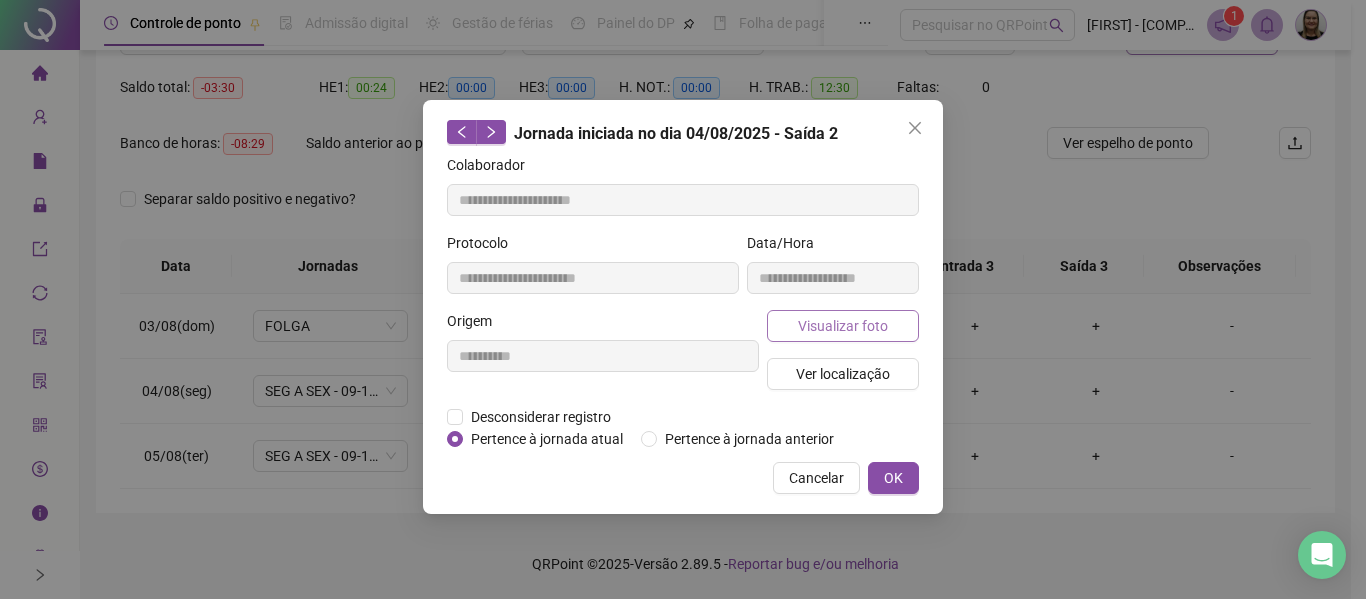 click on "Visualizar foto" at bounding box center (843, 326) 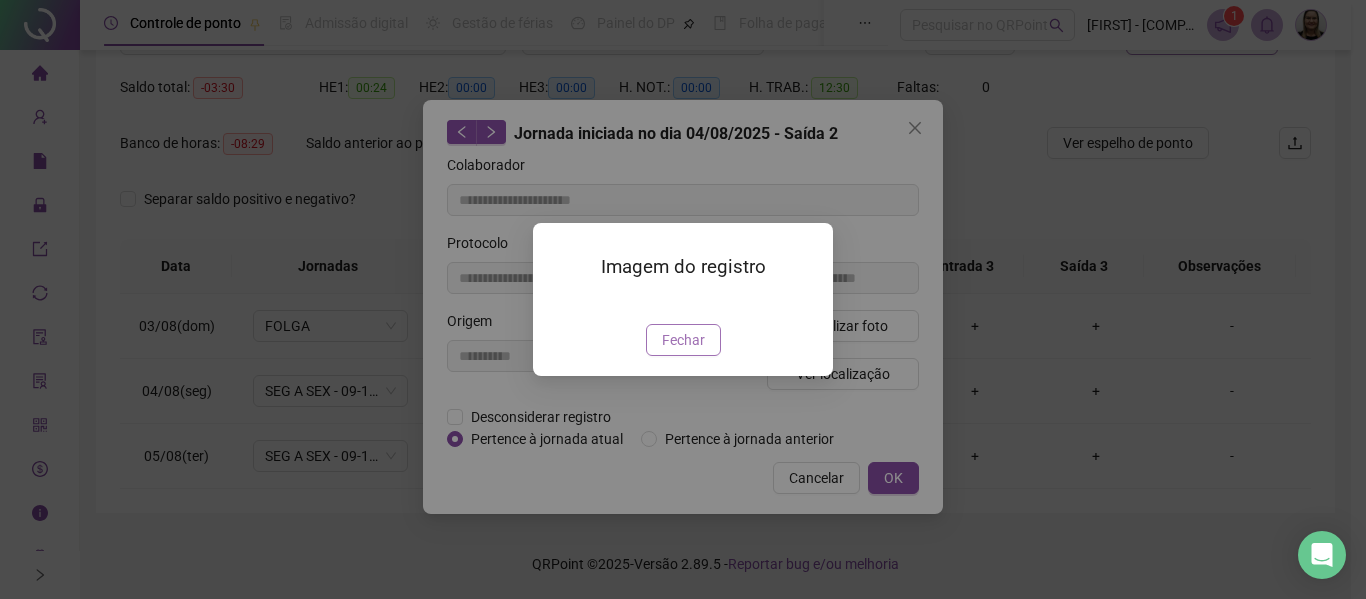 click on "Fechar" at bounding box center [683, 340] 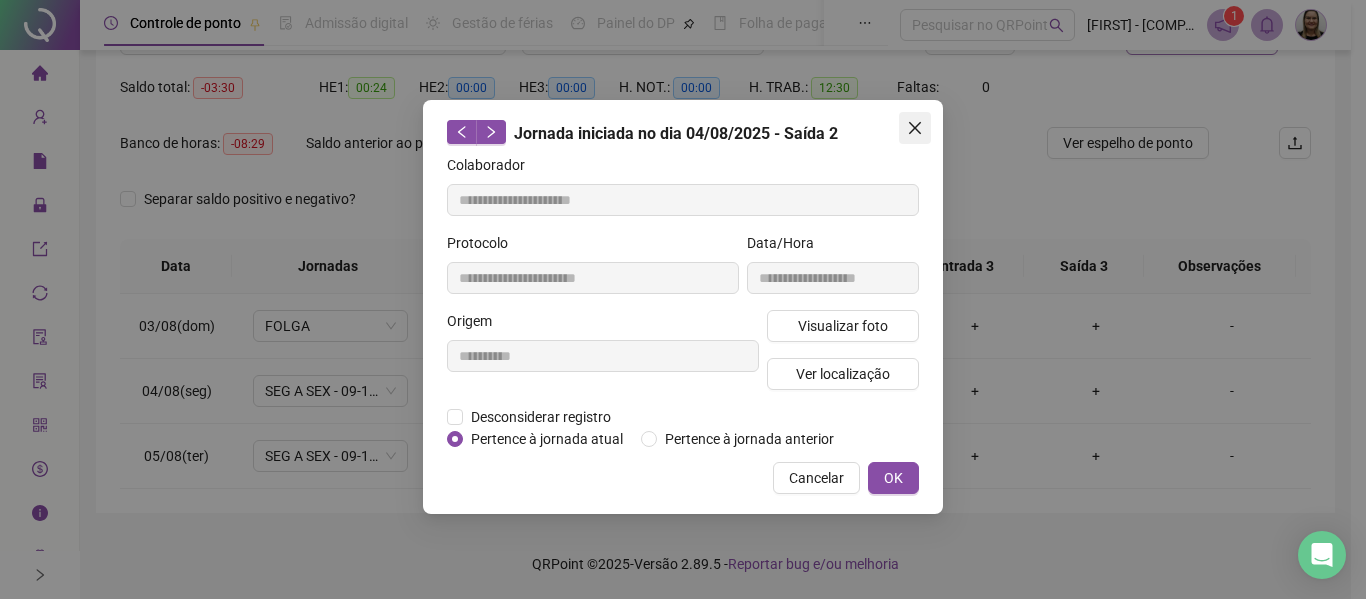 click 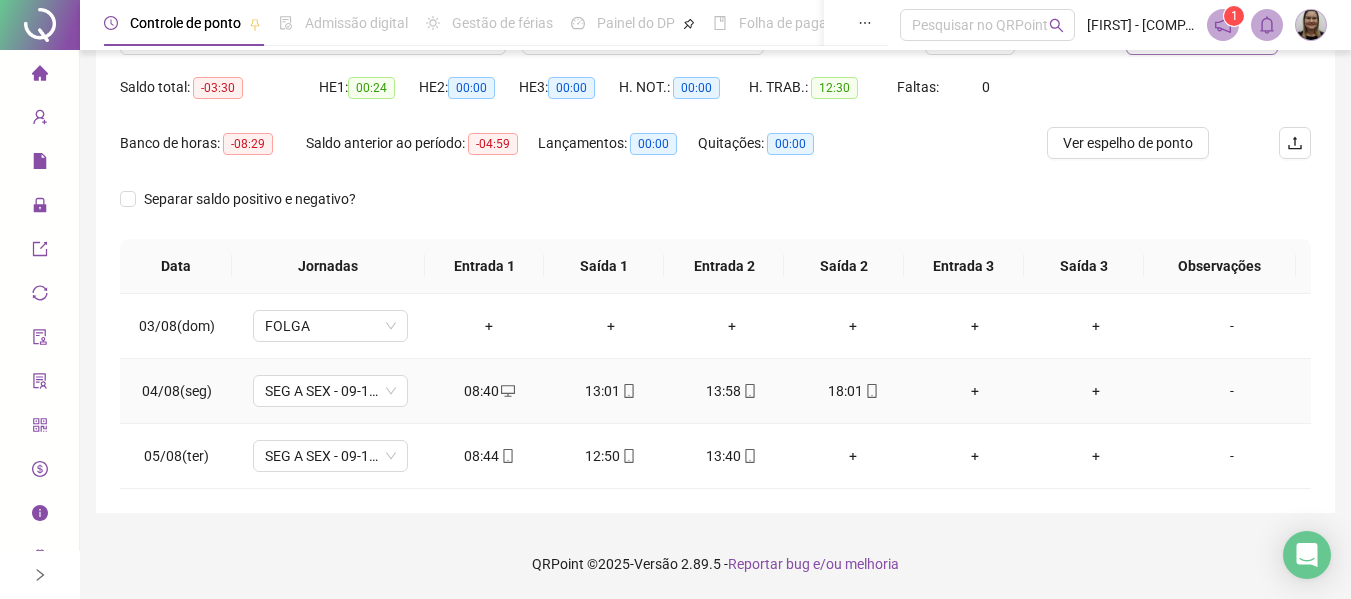 click 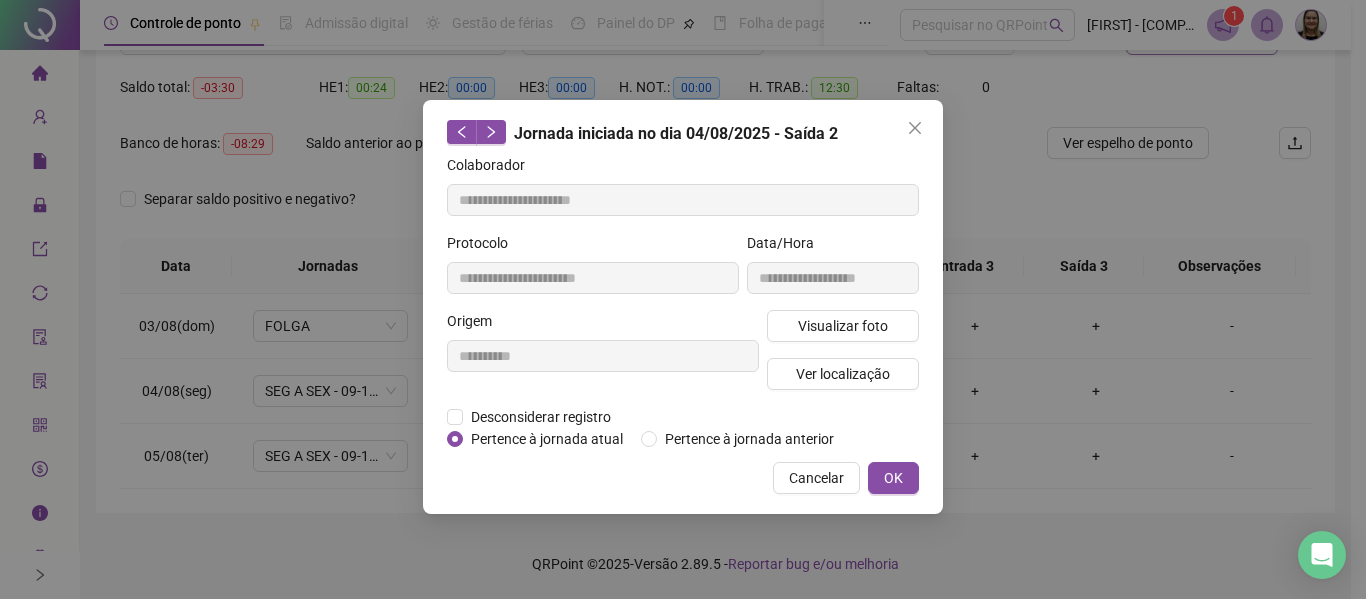 type on "**********" 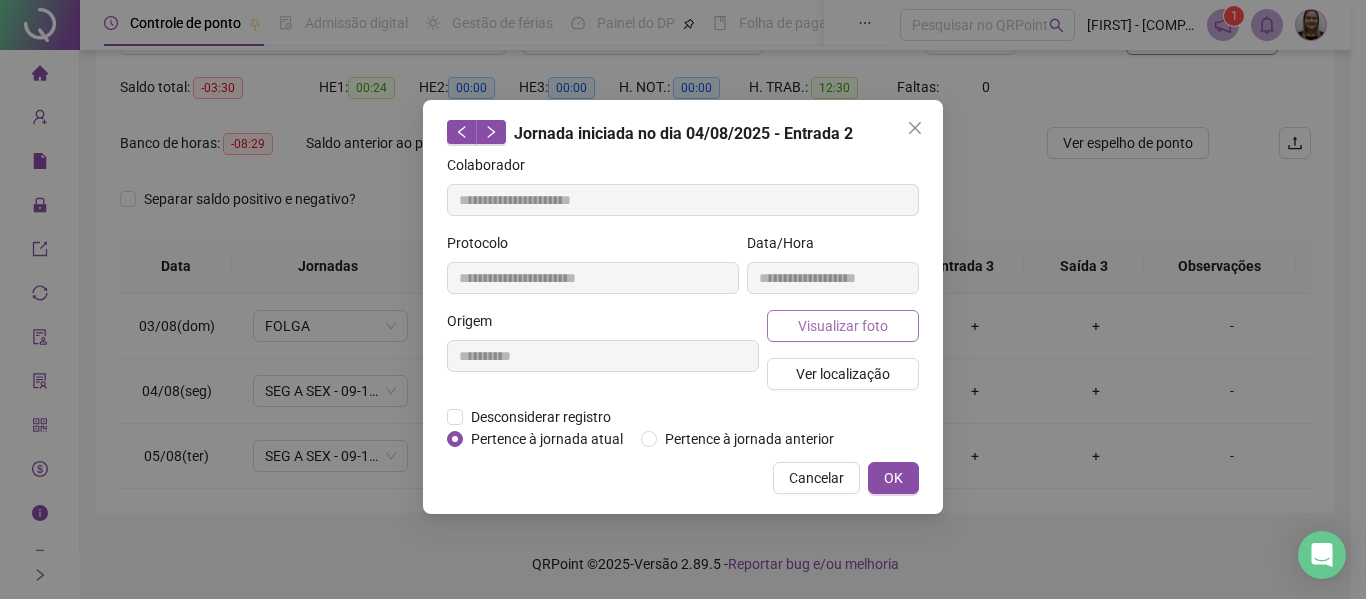 click on "Visualizar foto" at bounding box center [843, 326] 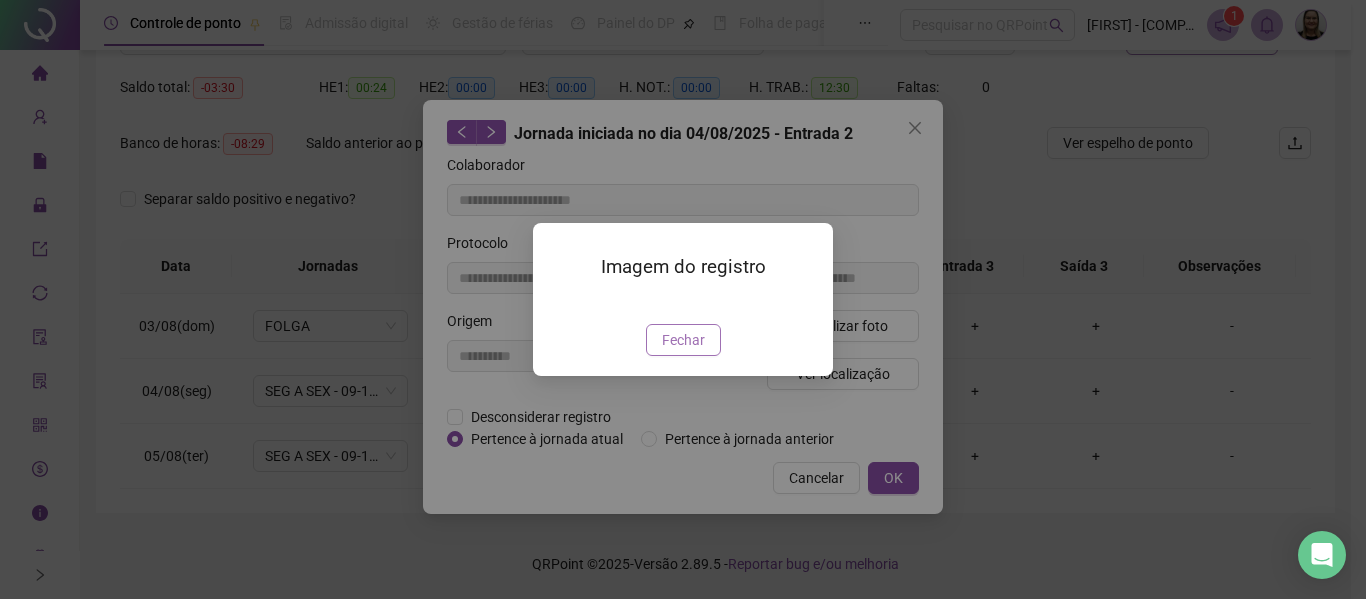 click on "Fechar" at bounding box center (683, 340) 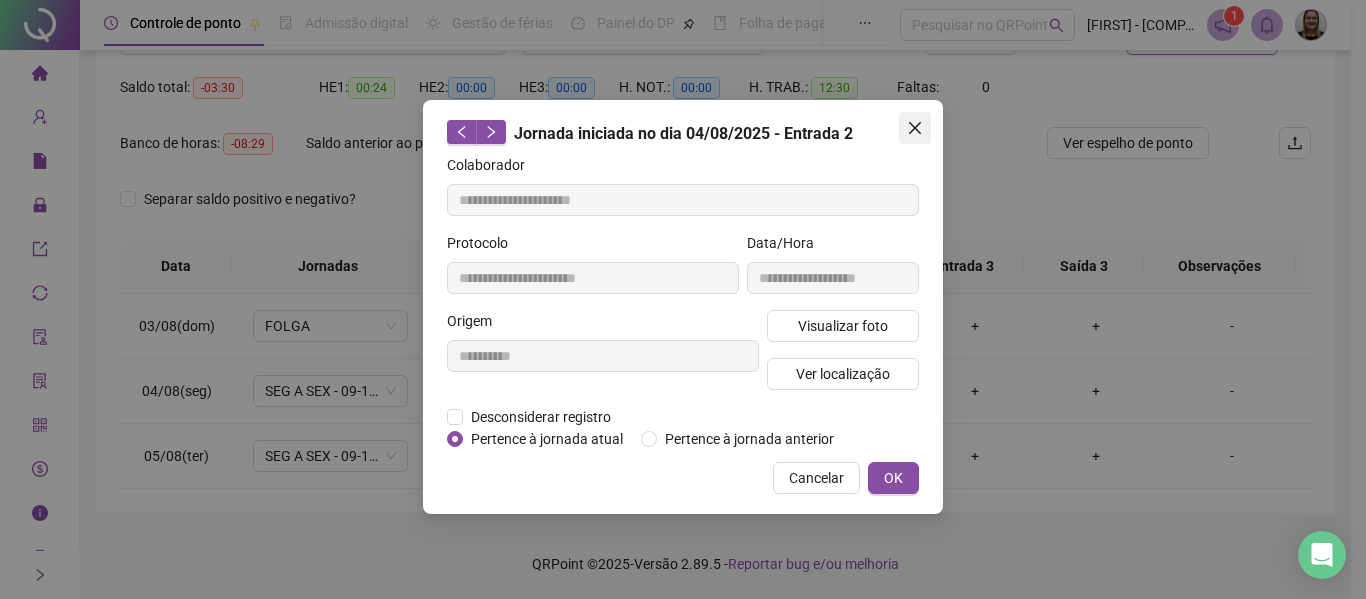 click at bounding box center (915, 128) 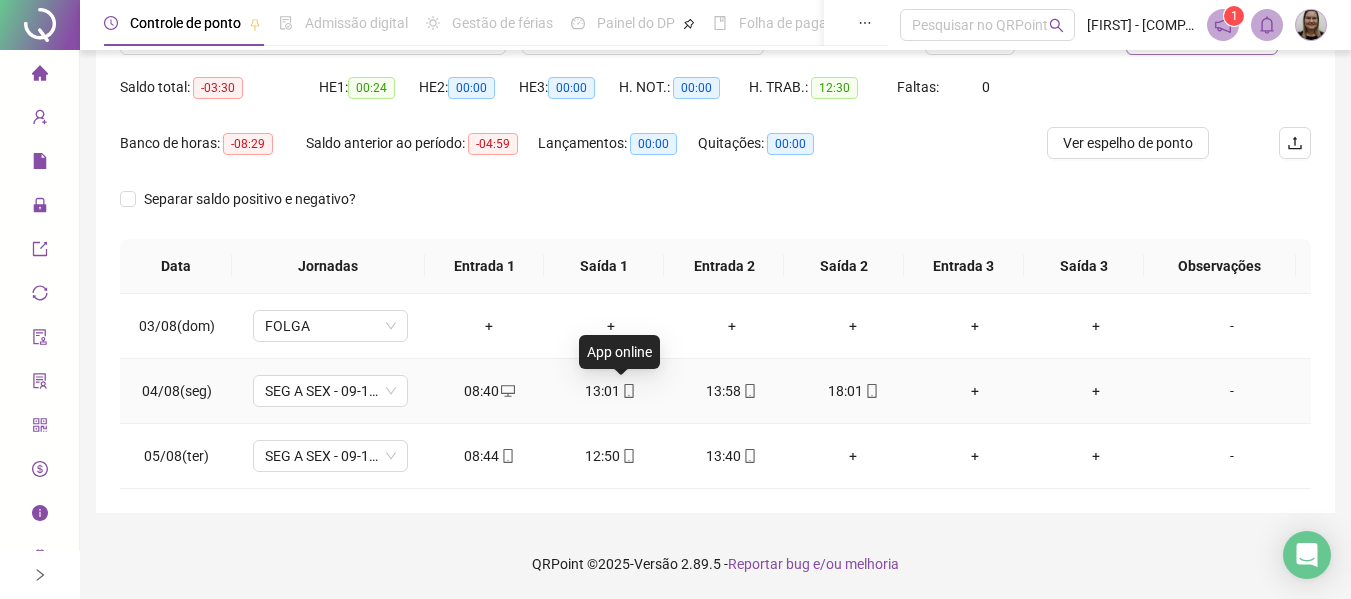 click 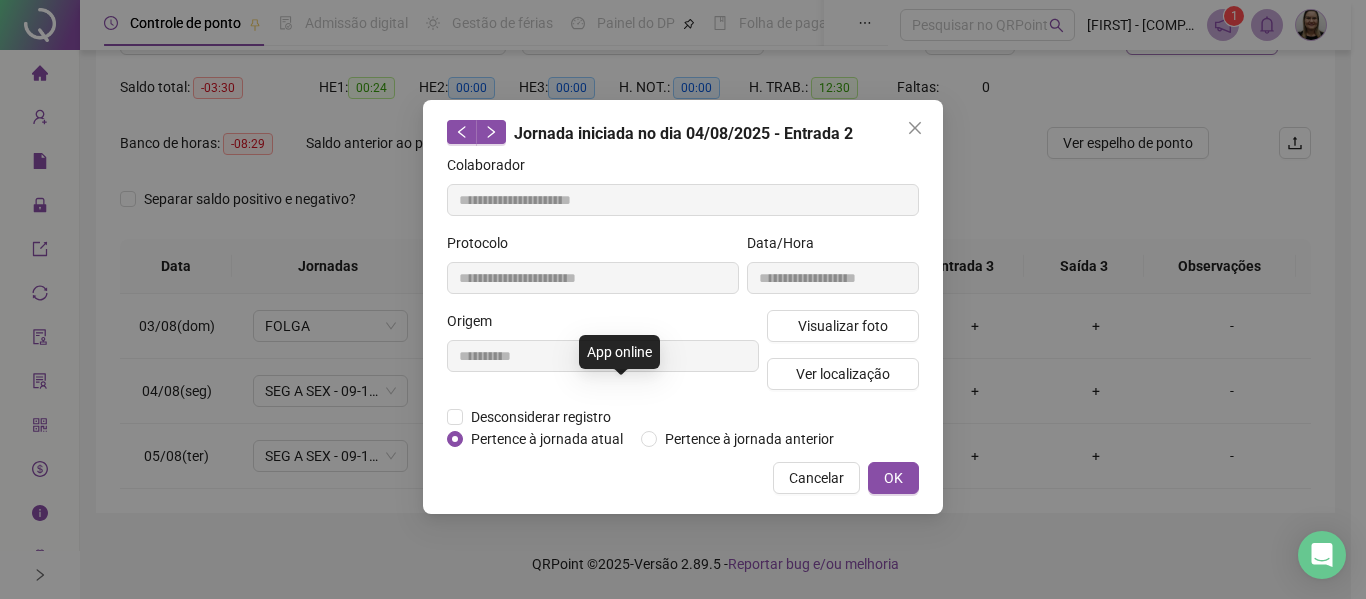 type on "**********" 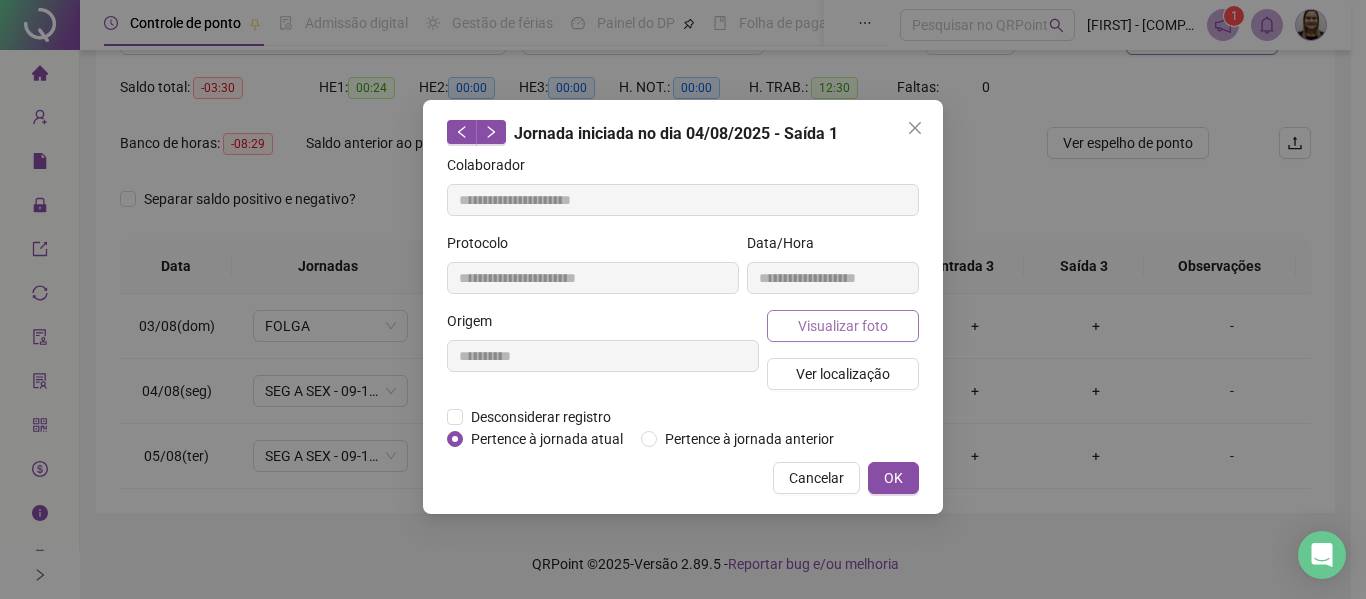 click on "Visualizar foto" at bounding box center (843, 326) 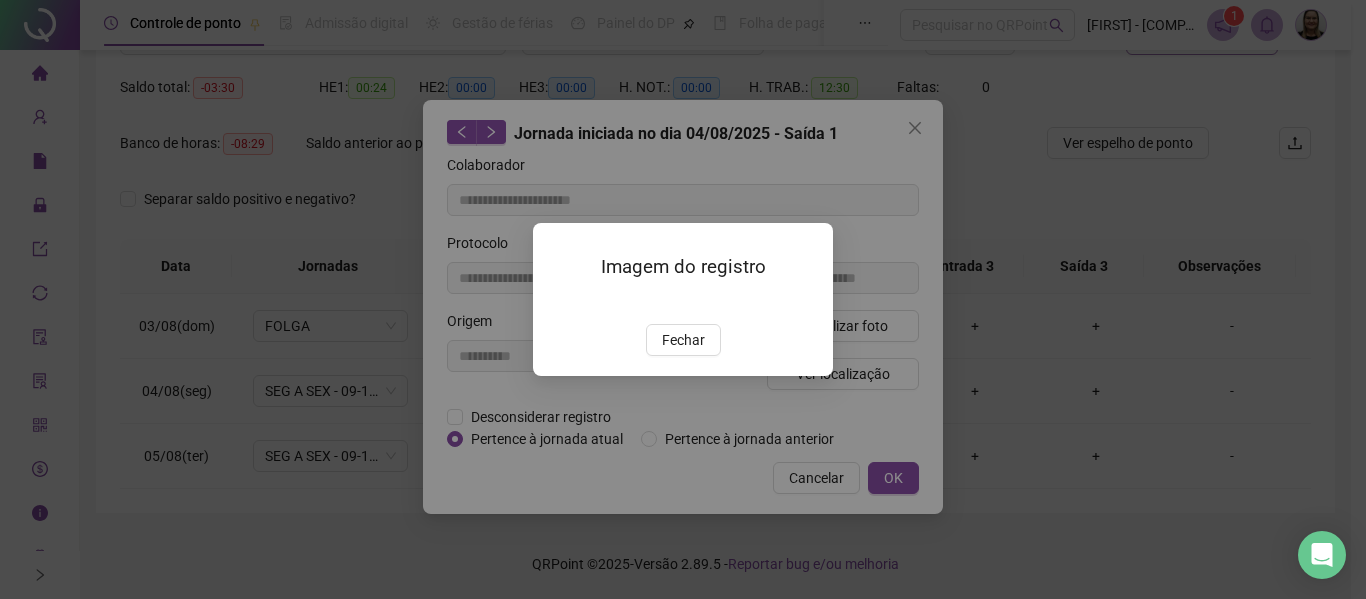 click at bounding box center [557, 303] 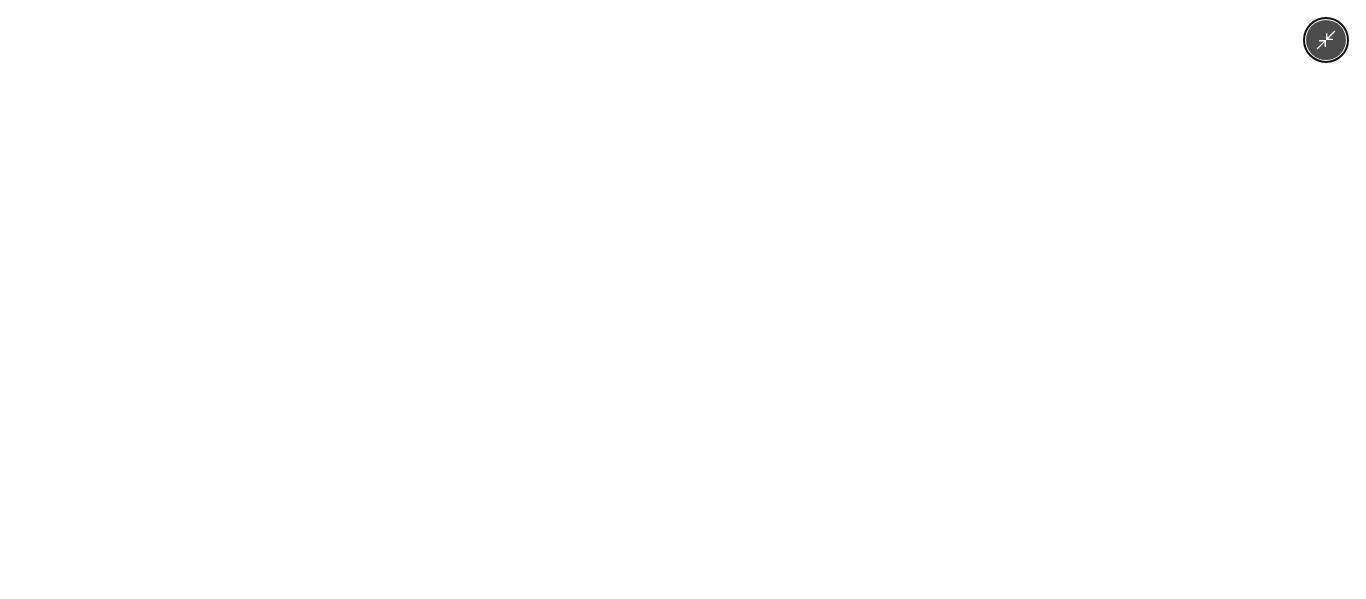 click at bounding box center (683, 299) 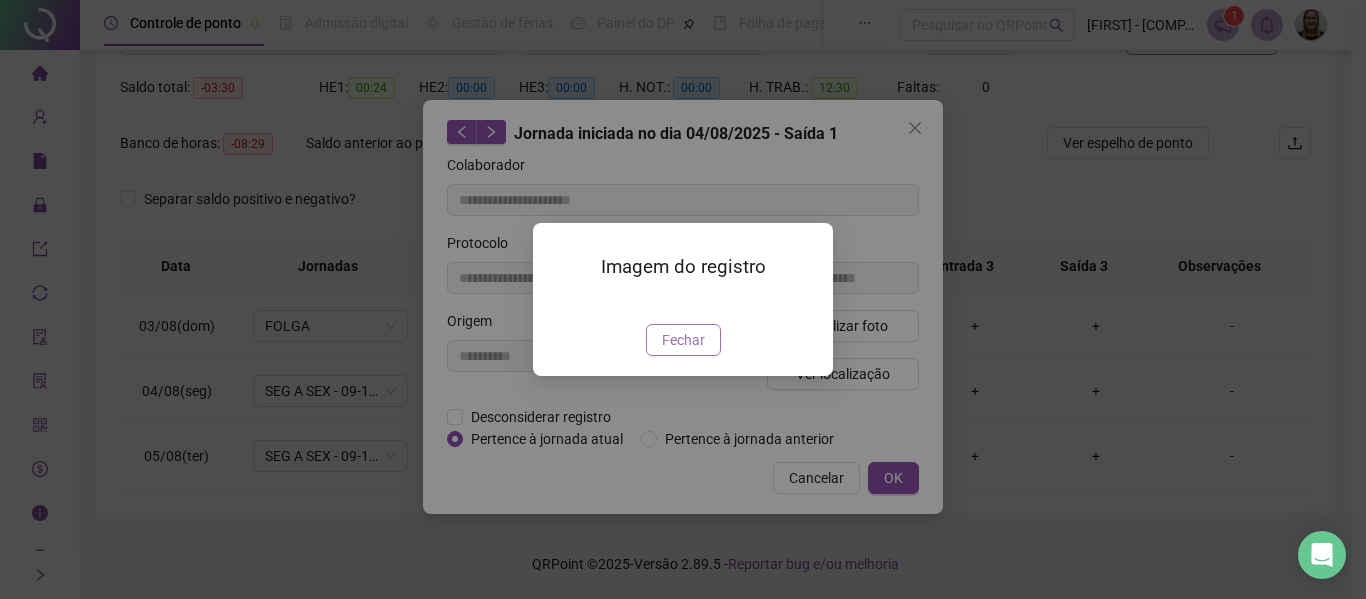 click on "Fechar" at bounding box center (683, 340) 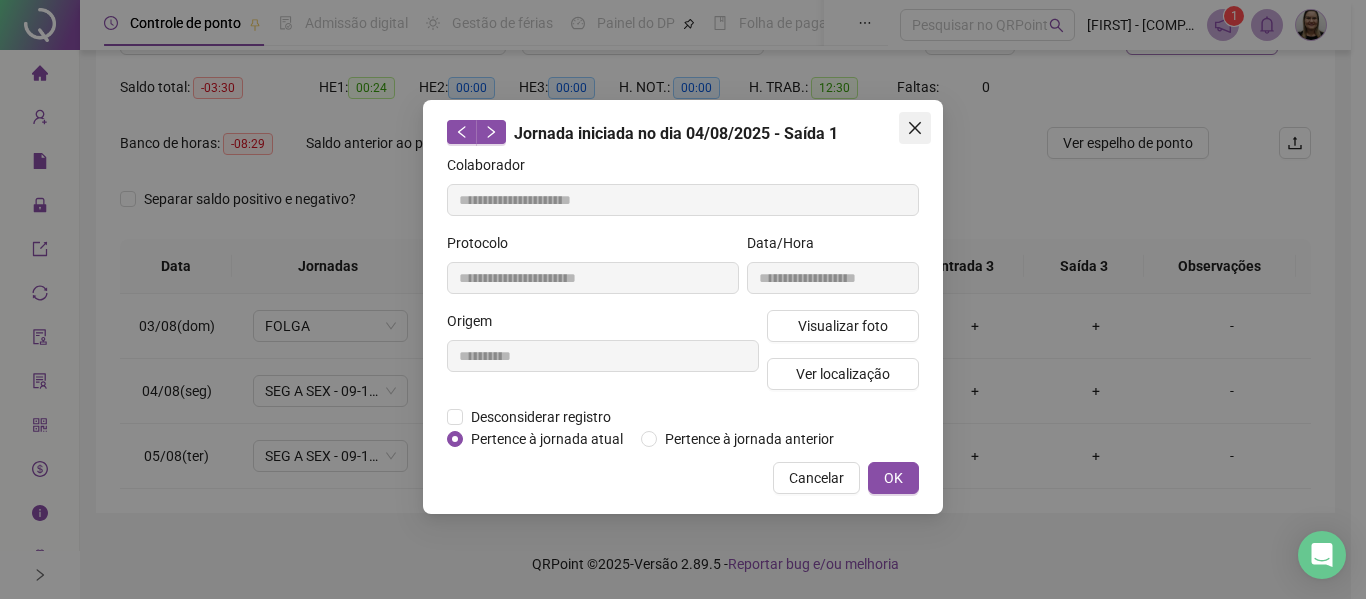 click at bounding box center [915, 128] 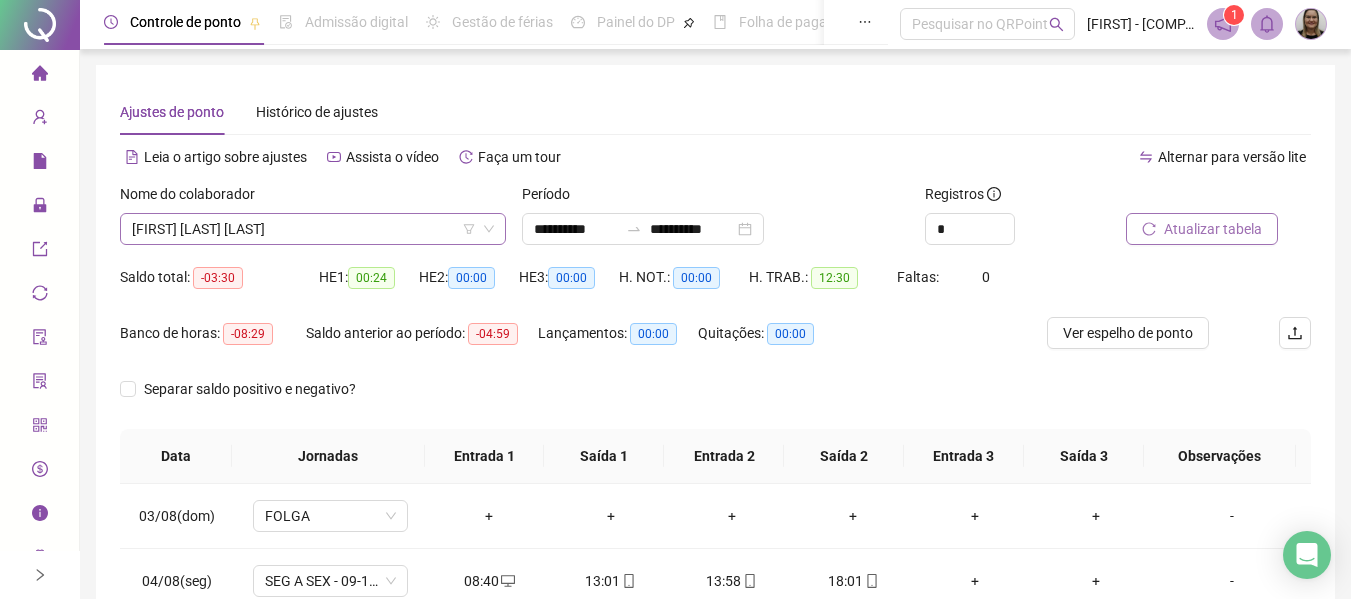 scroll, scrollTop: 0, scrollLeft: 0, axis: both 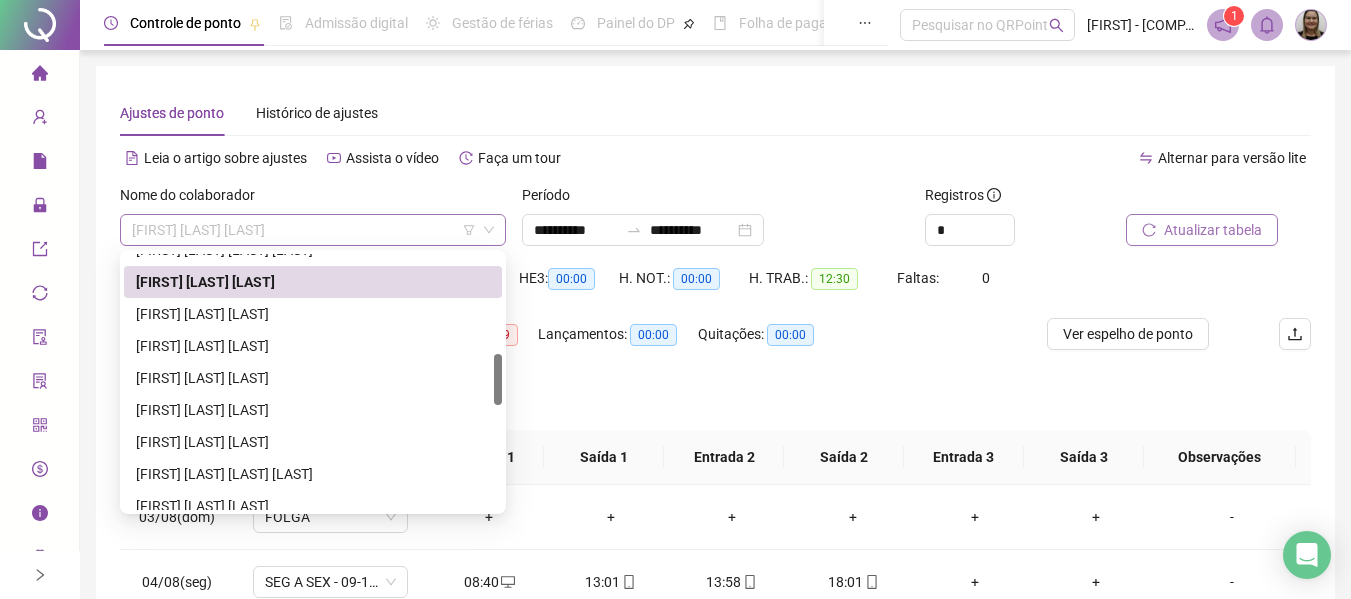 click on "[FIRST] [LAST] [LAST]" at bounding box center [313, 230] 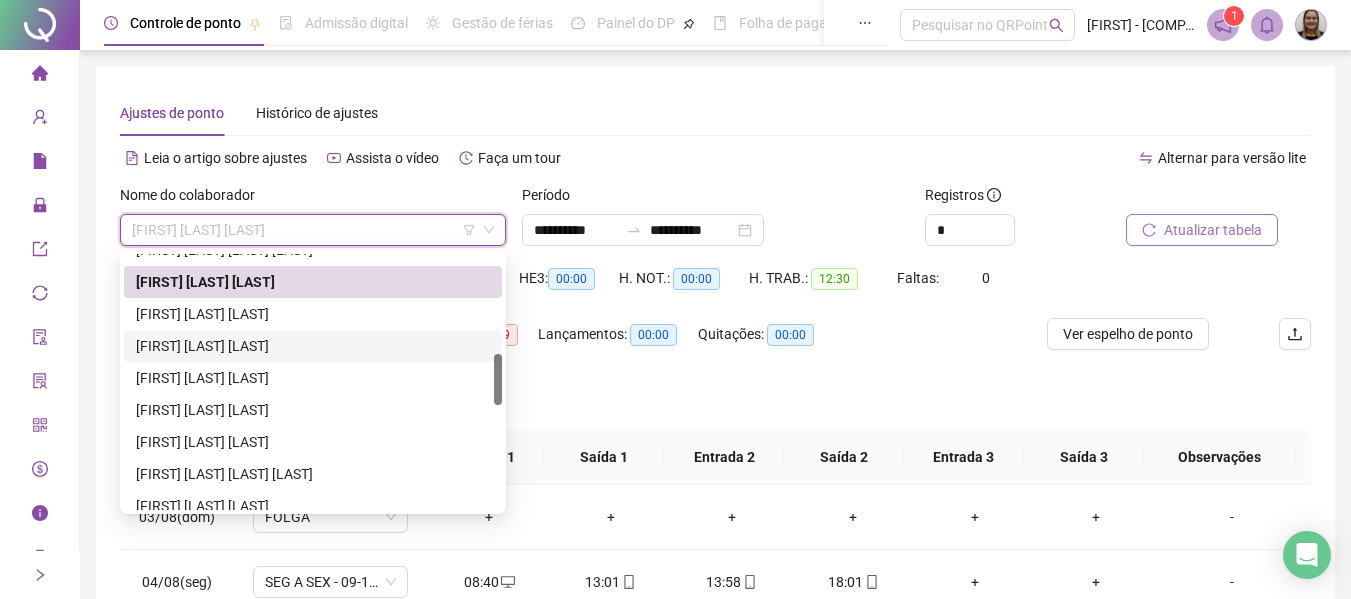 click on "[FIRST] [LAST] [LAST]" at bounding box center [313, 346] 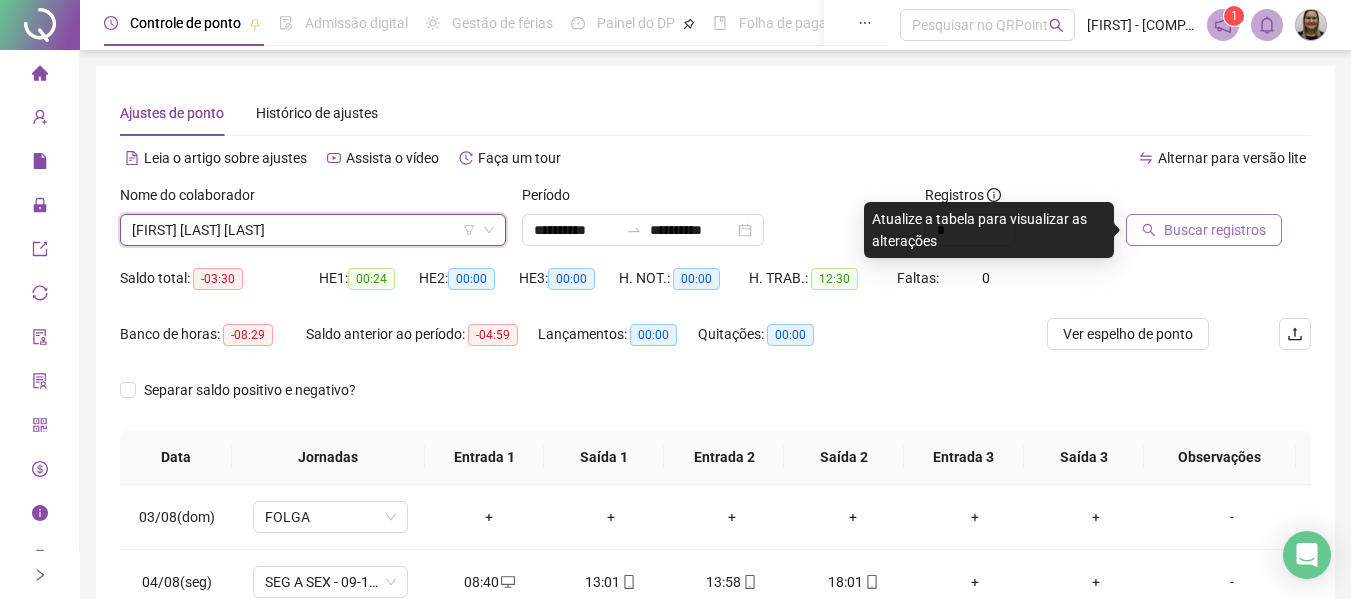 click on "Buscar registros" at bounding box center [1215, 230] 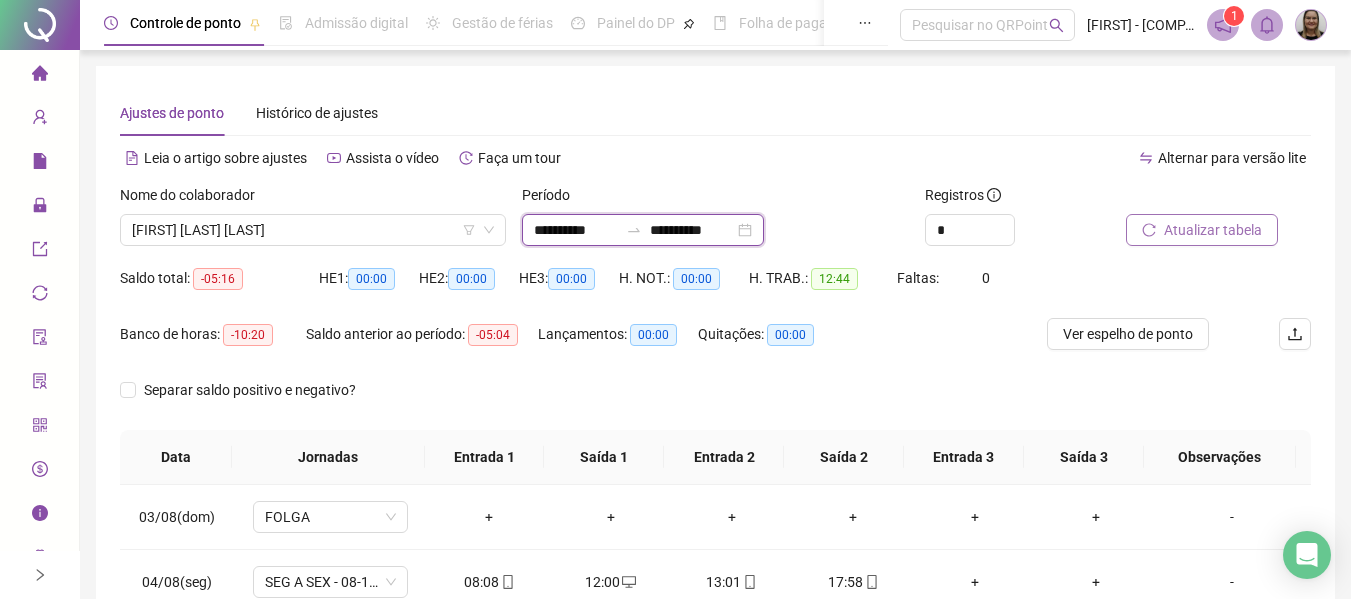 click on "**********" at bounding box center [576, 230] 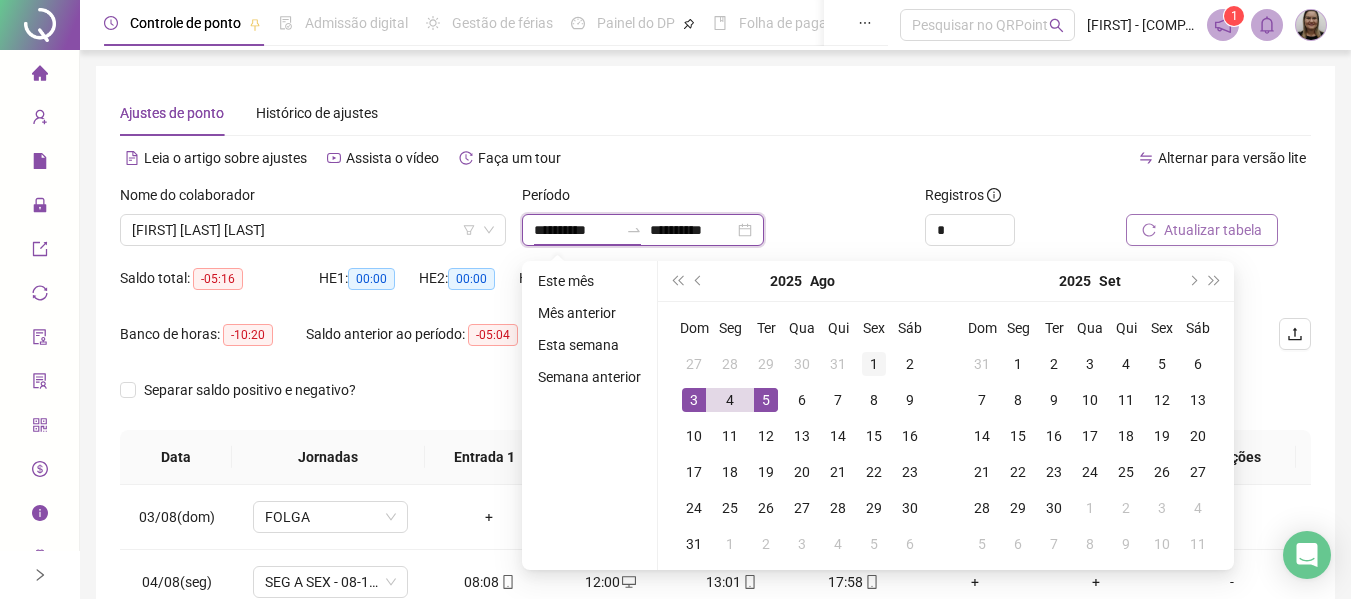 type on "**********" 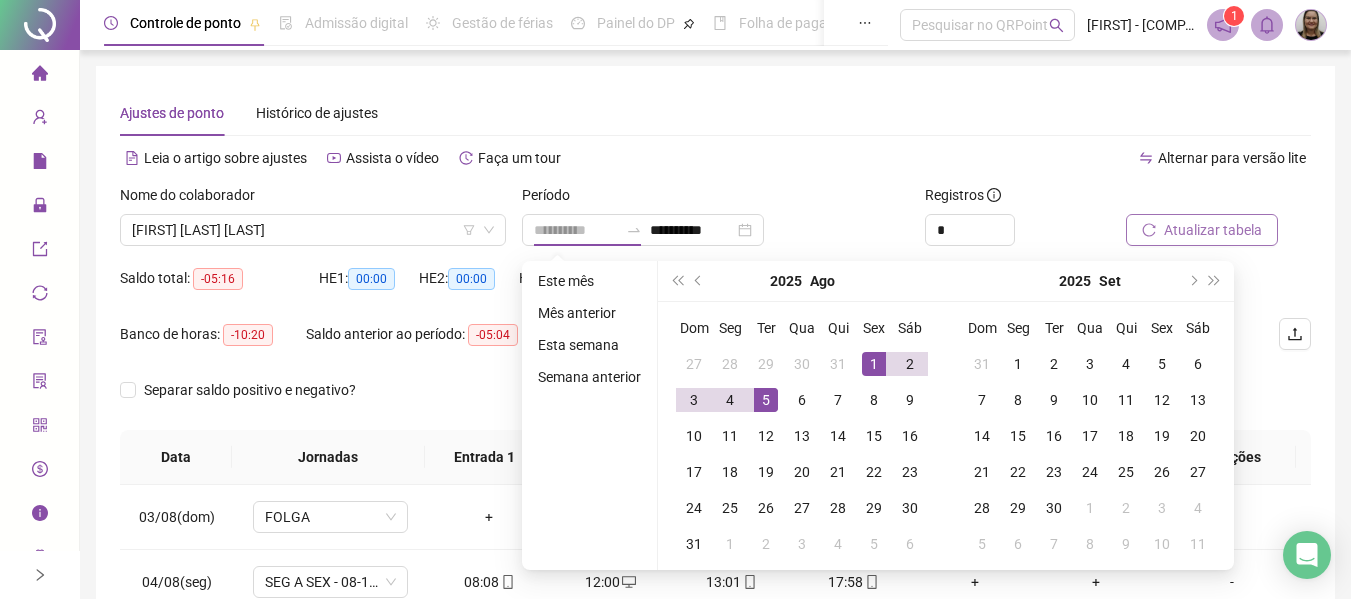 click on "1" at bounding box center [874, 364] 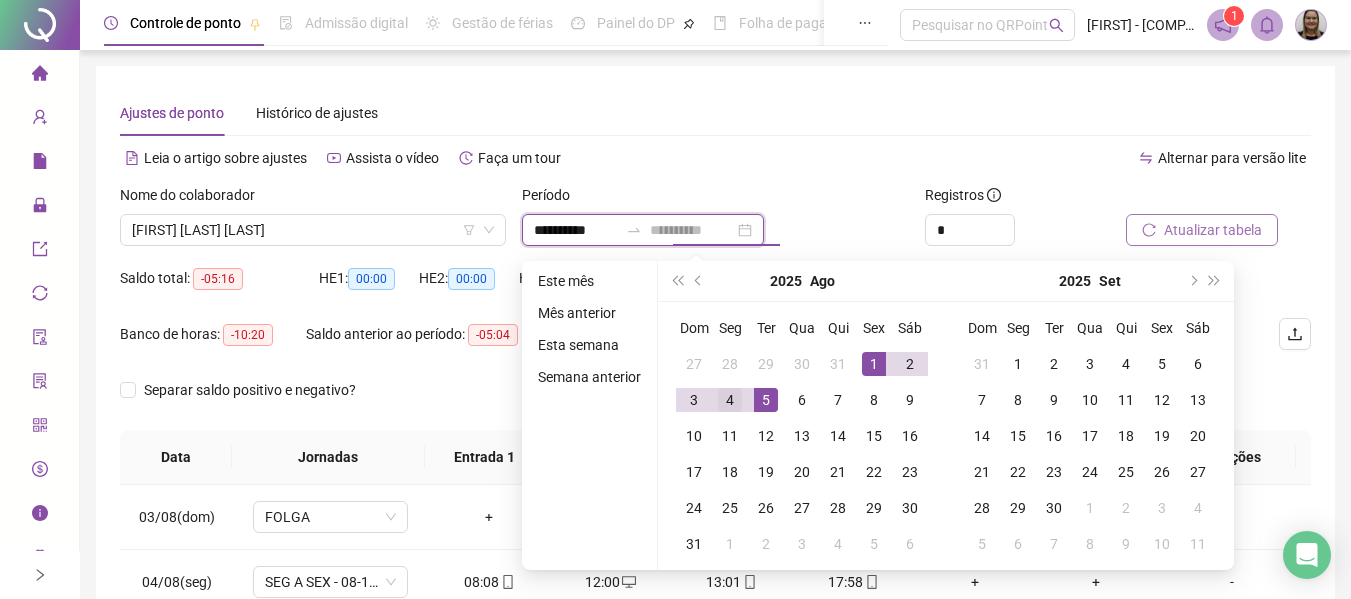 type on "**********" 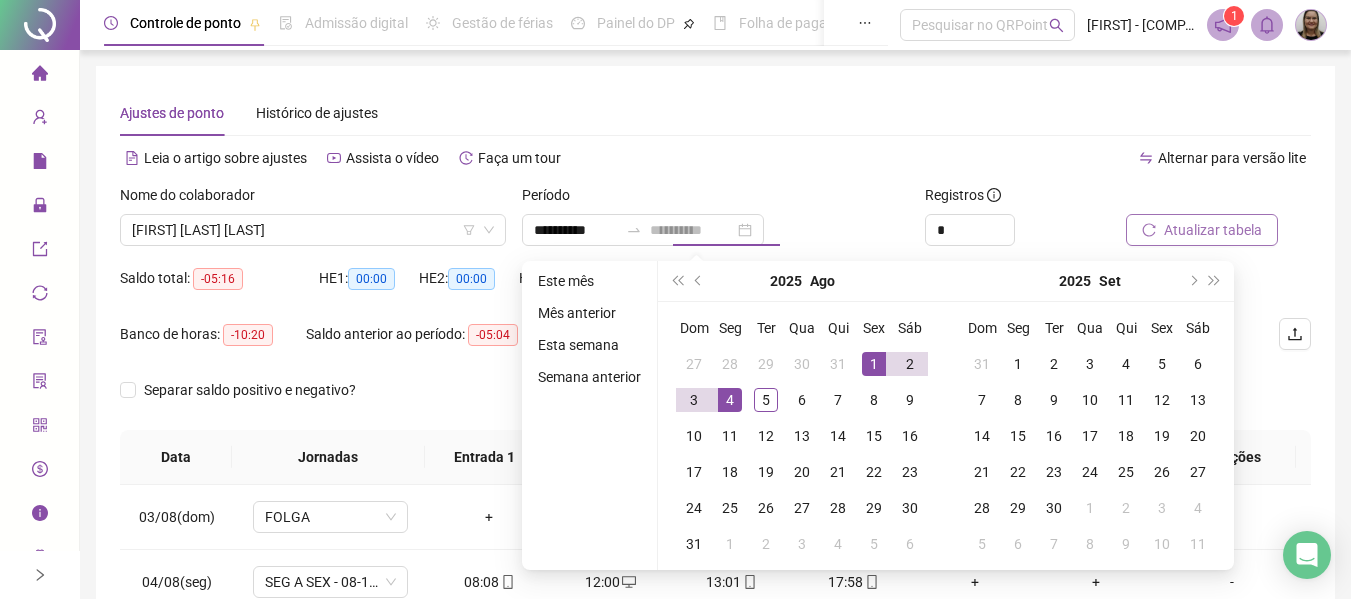 click on "4" at bounding box center (730, 400) 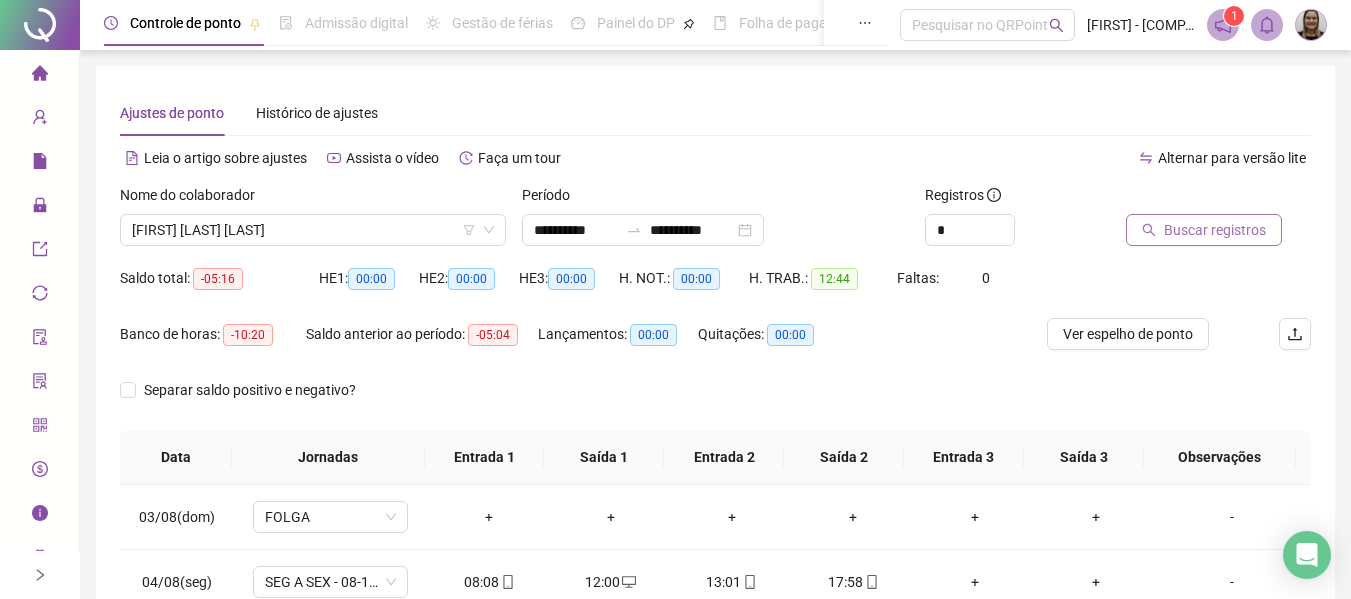 click on "Buscar registros" at bounding box center [1215, 230] 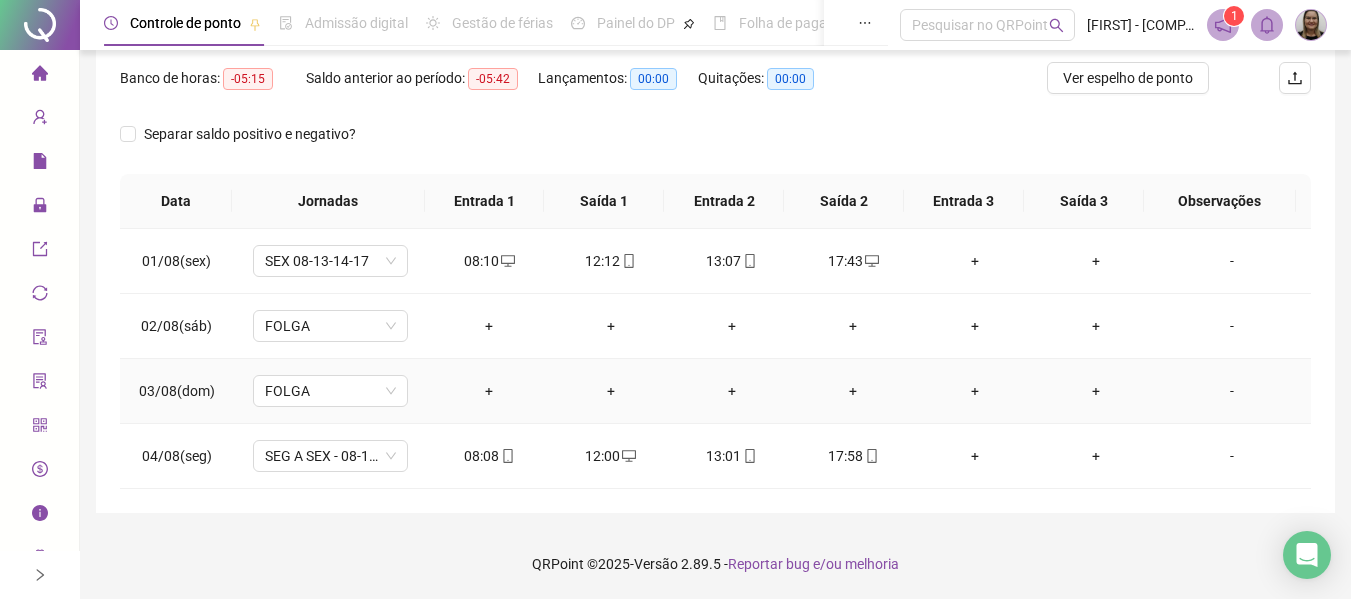 scroll, scrollTop: 156, scrollLeft: 0, axis: vertical 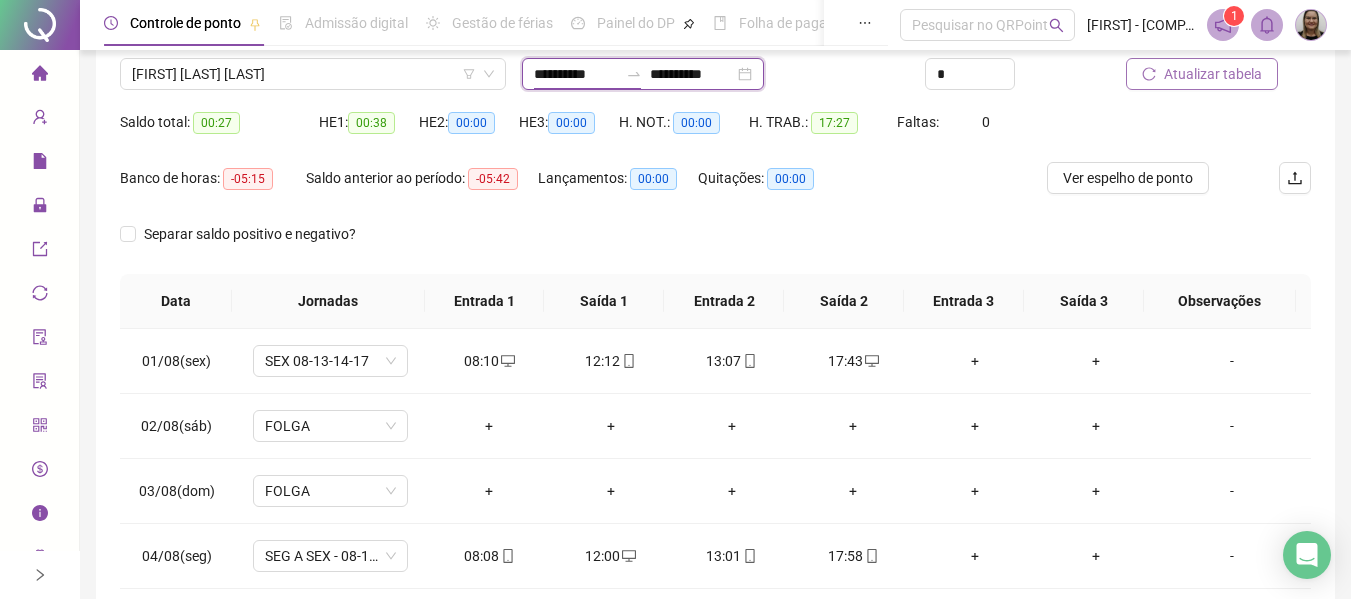click on "**********" at bounding box center [576, 74] 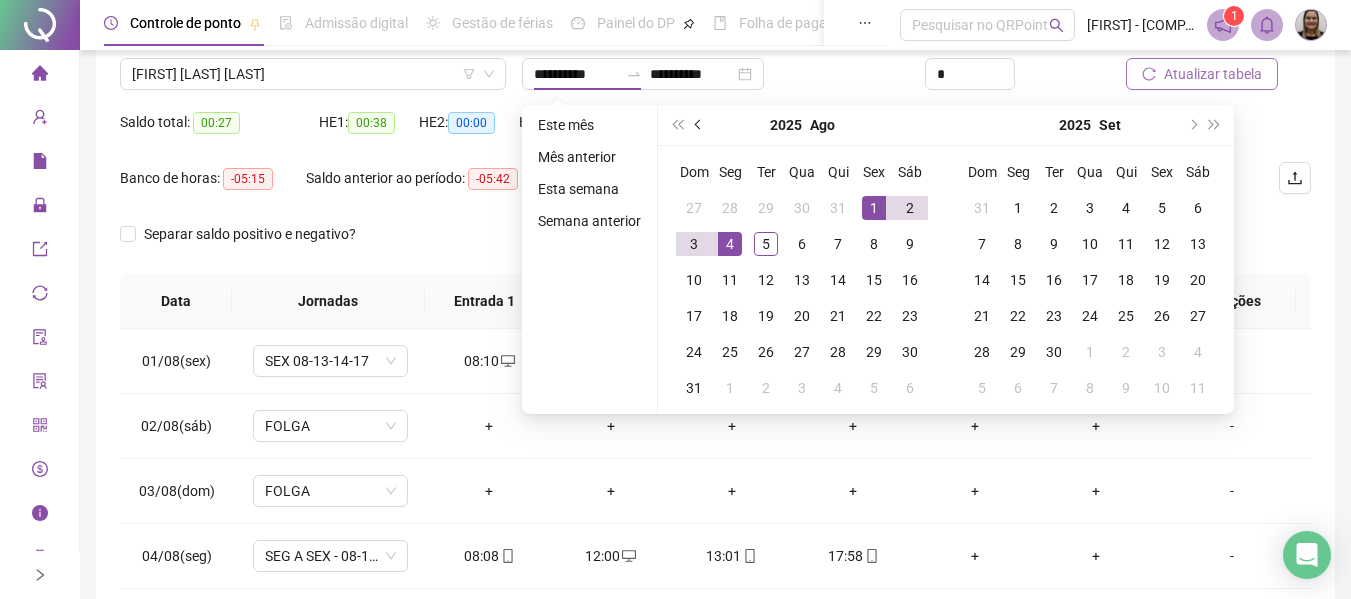 click at bounding box center (699, 125) 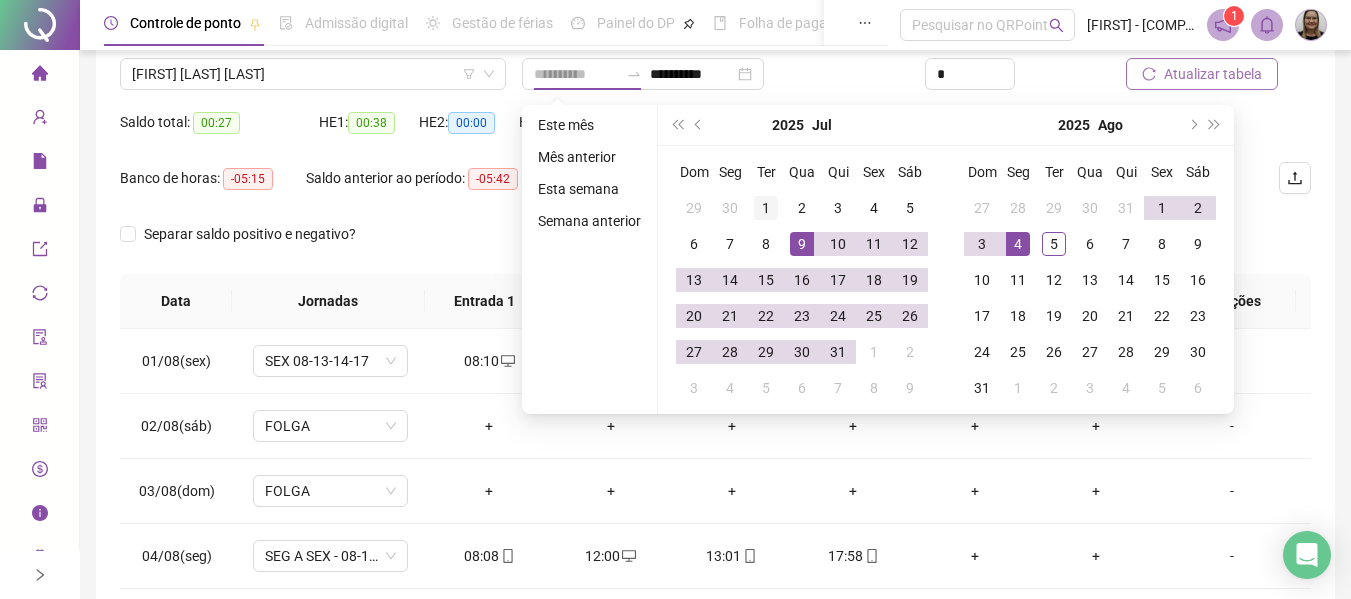 type on "**********" 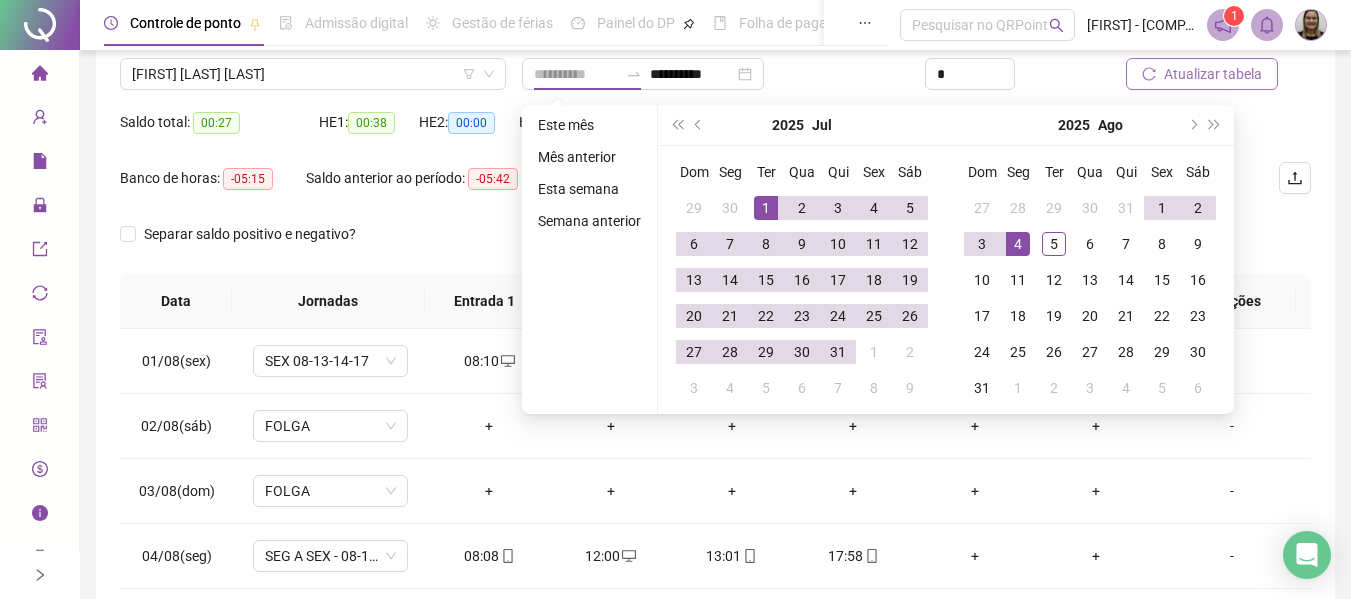 click on "1" at bounding box center [766, 208] 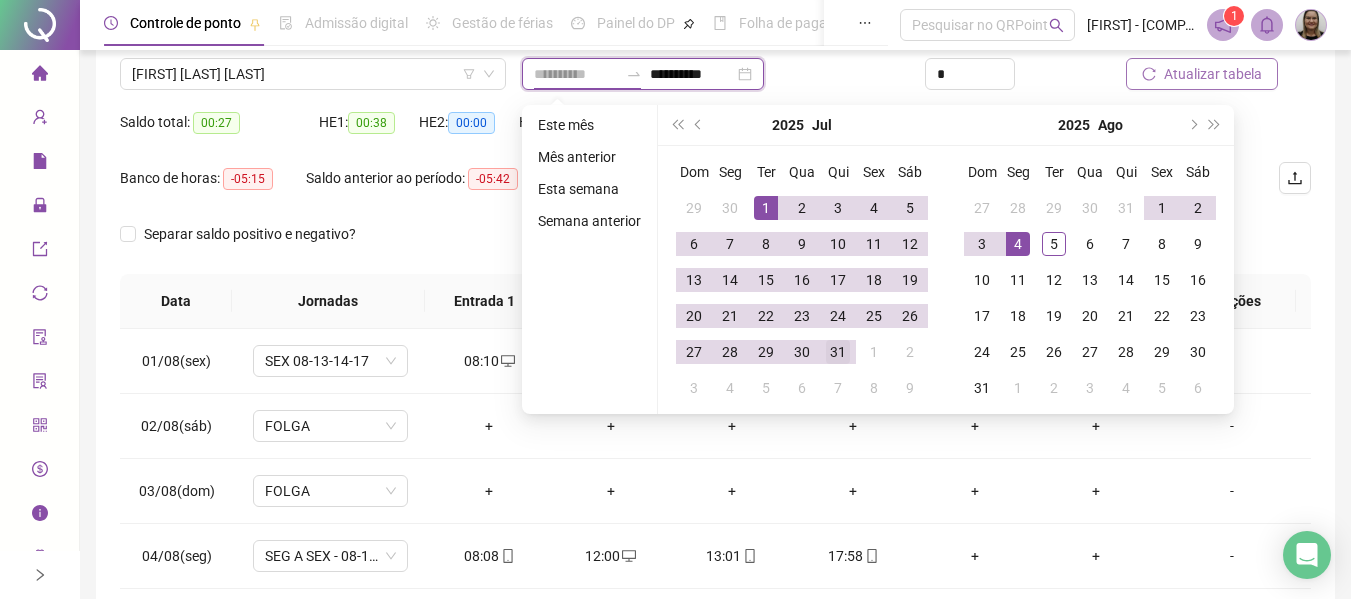 type on "**********" 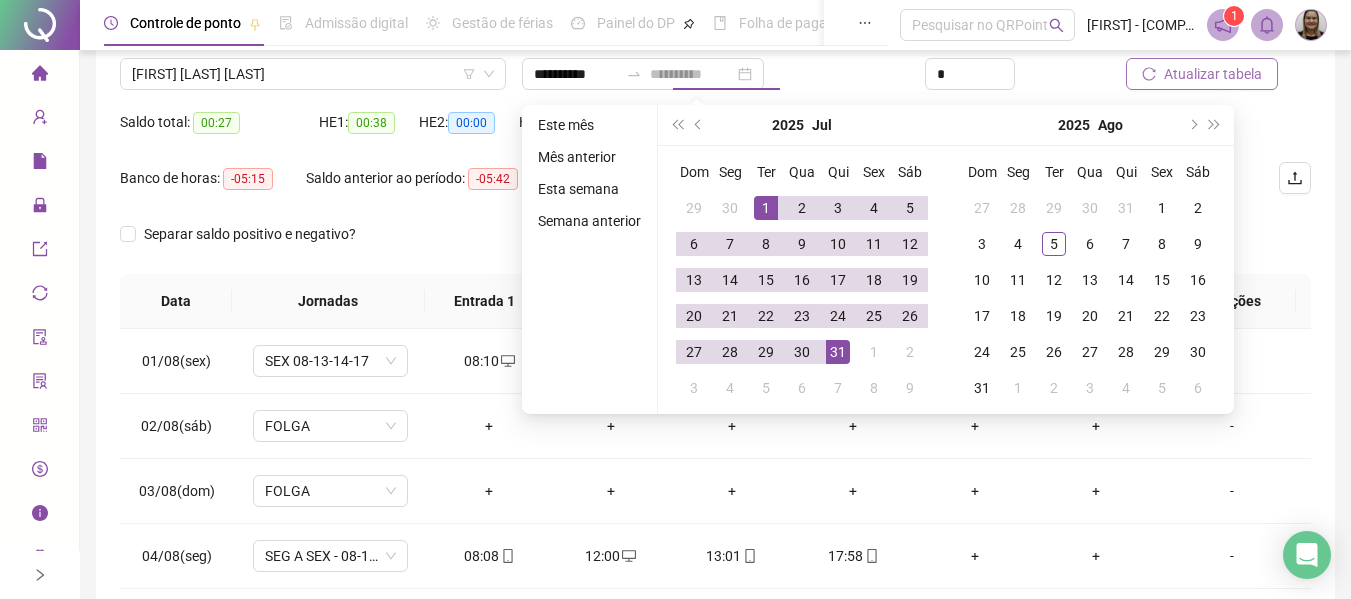 drag, startPoint x: 841, startPoint y: 355, endPoint x: 883, endPoint y: 260, distance: 103.87011 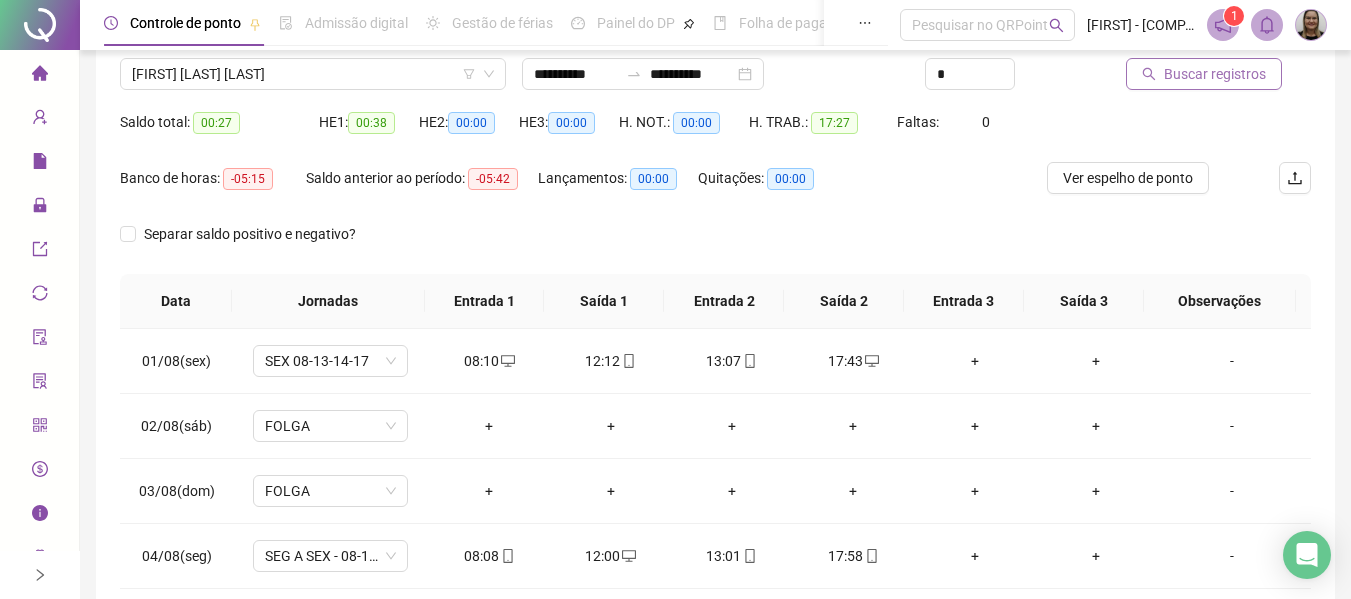 click on "Buscar registros" at bounding box center [1218, 67] 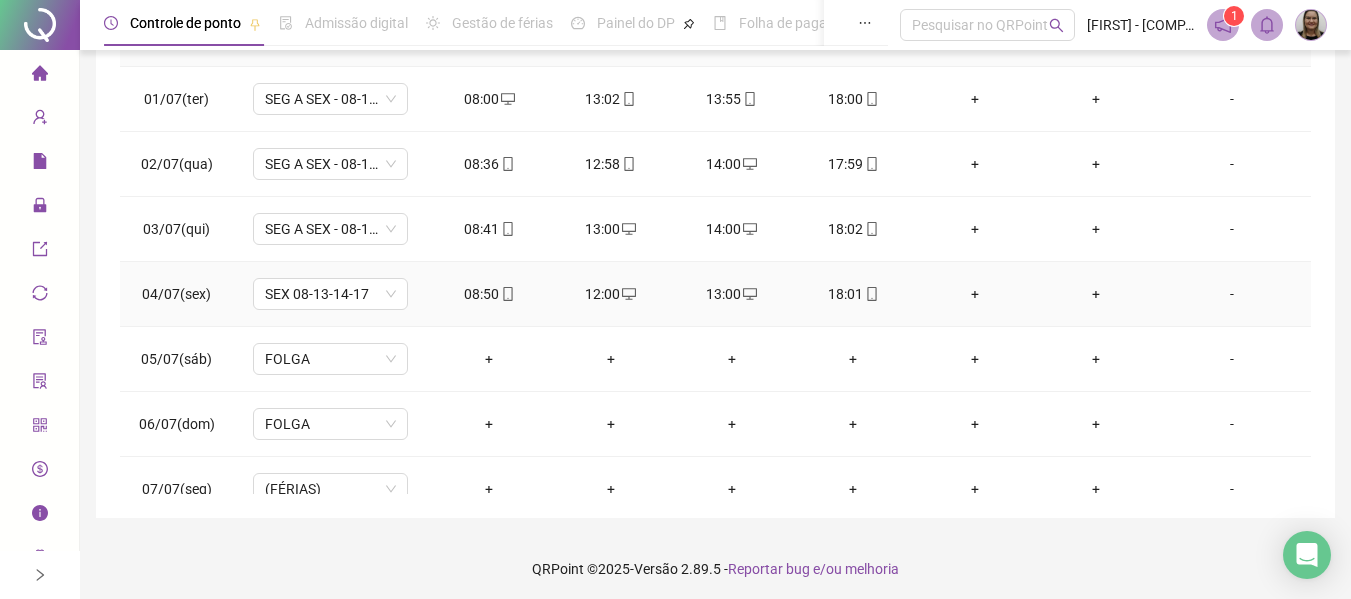 scroll, scrollTop: 423, scrollLeft: 0, axis: vertical 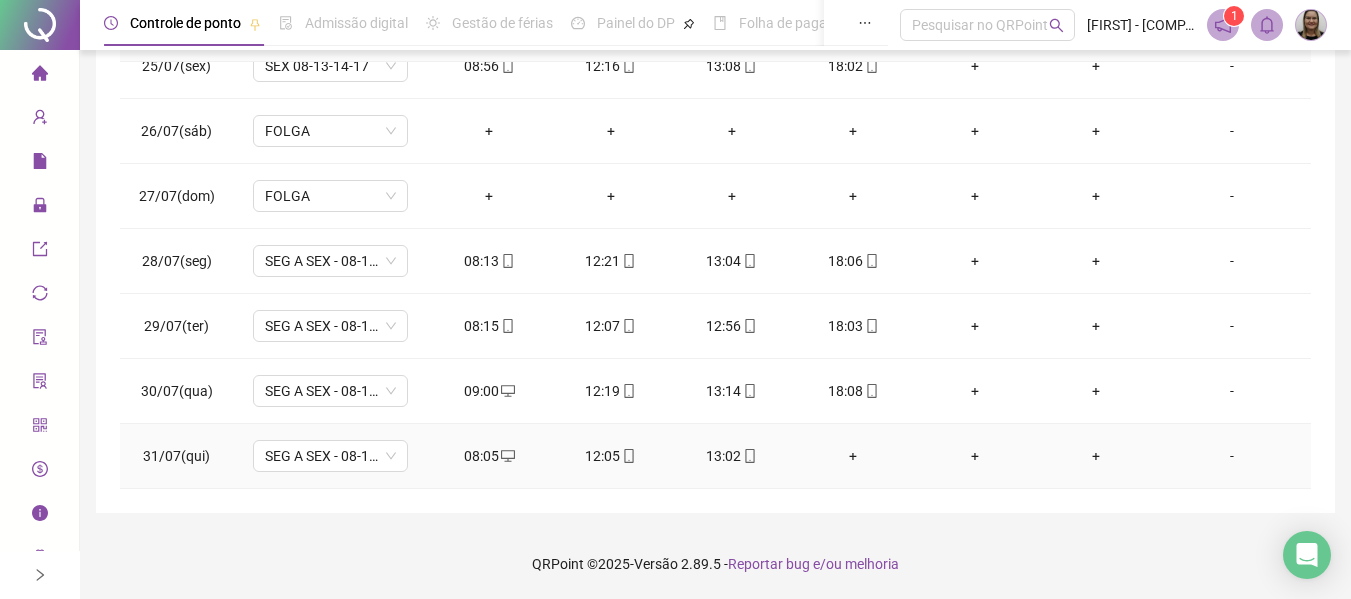 drag, startPoint x: 845, startPoint y: 457, endPoint x: 831, endPoint y: 447, distance: 17.20465 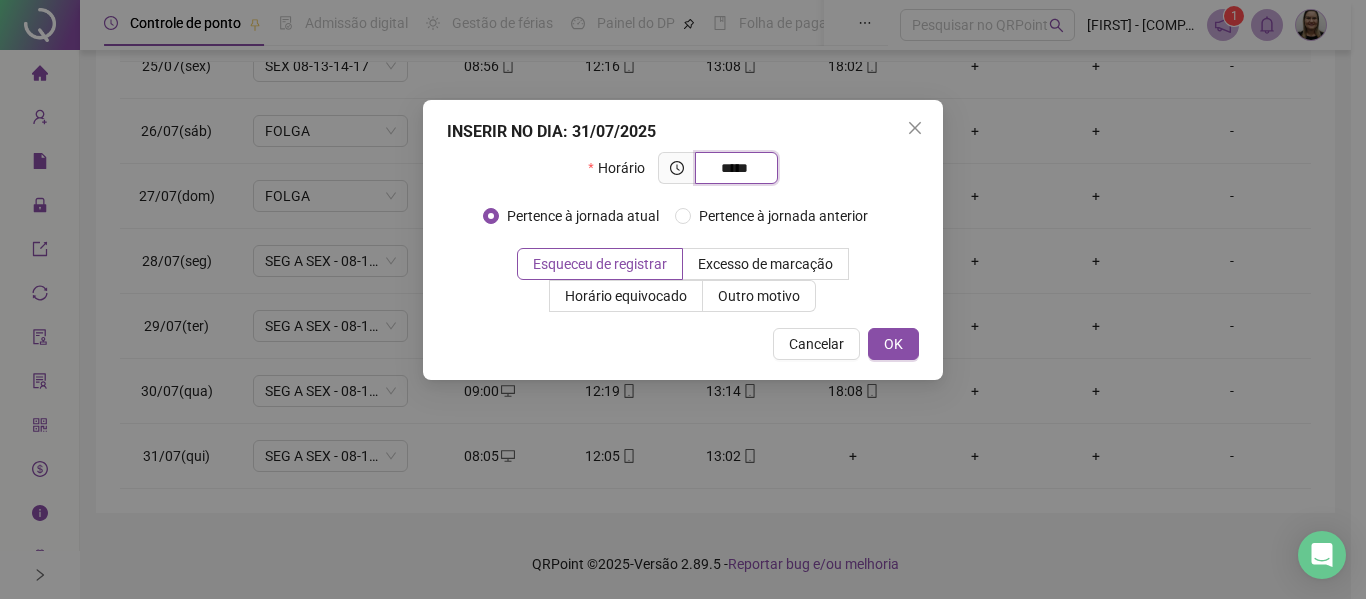 type on "*****" 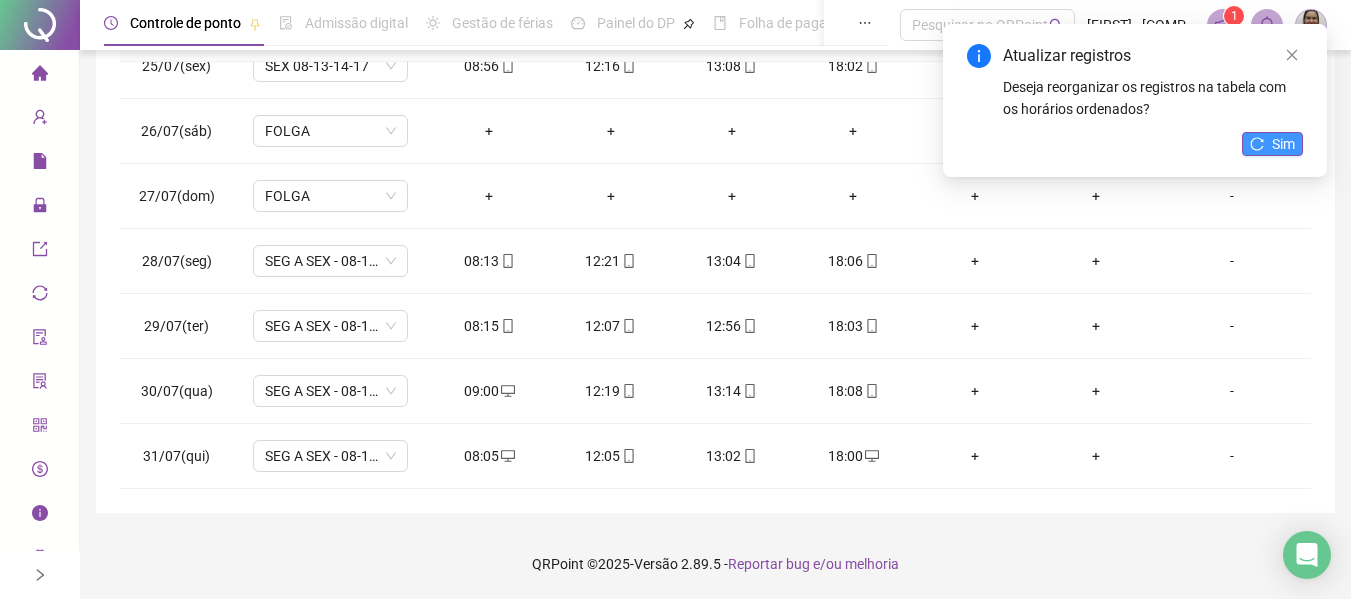 click on "Sim" at bounding box center [1272, 144] 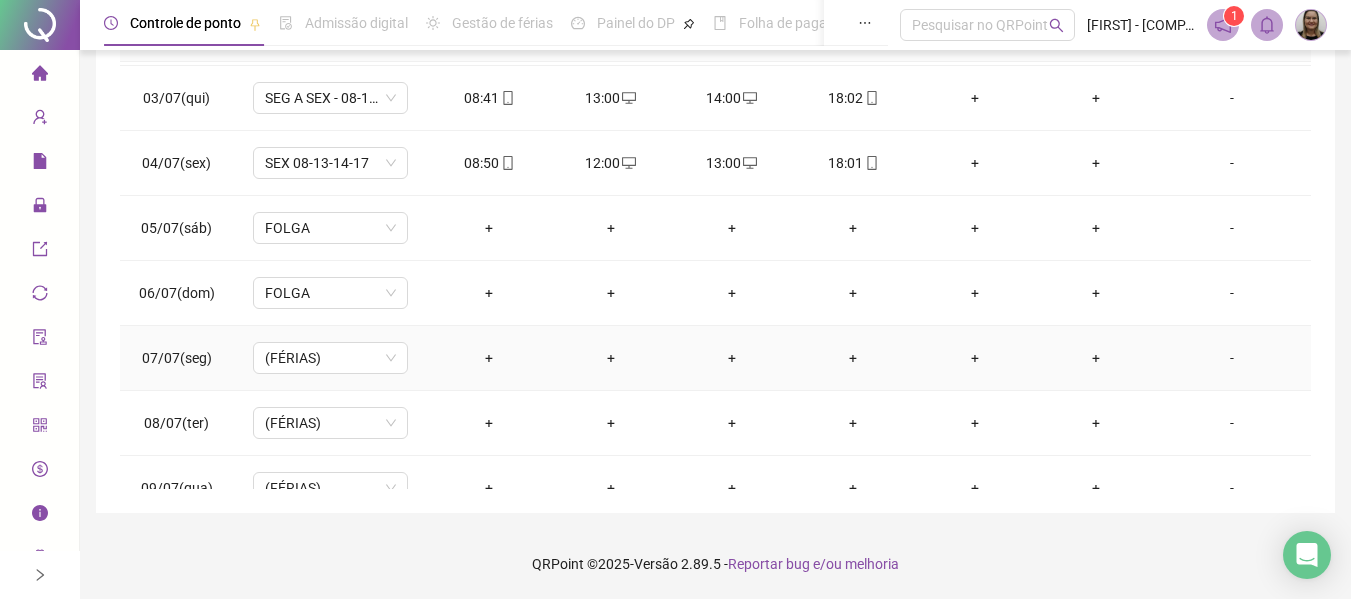 scroll, scrollTop: 0, scrollLeft: 0, axis: both 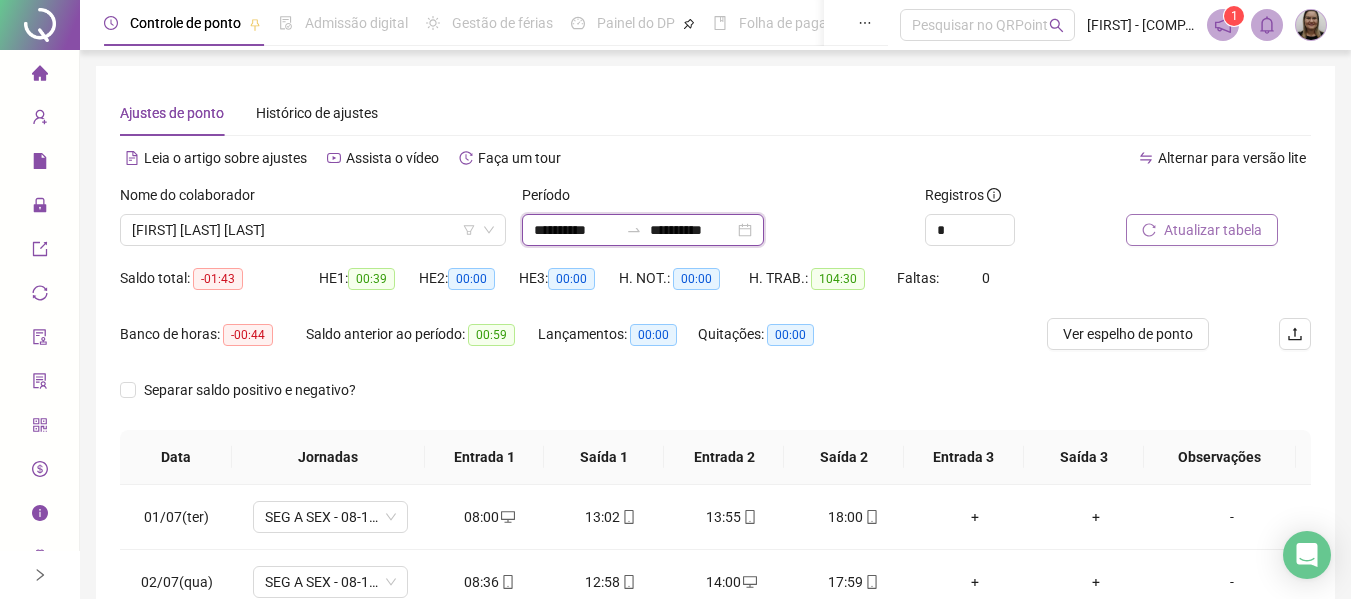 click on "**********" at bounding box center (576, 230) 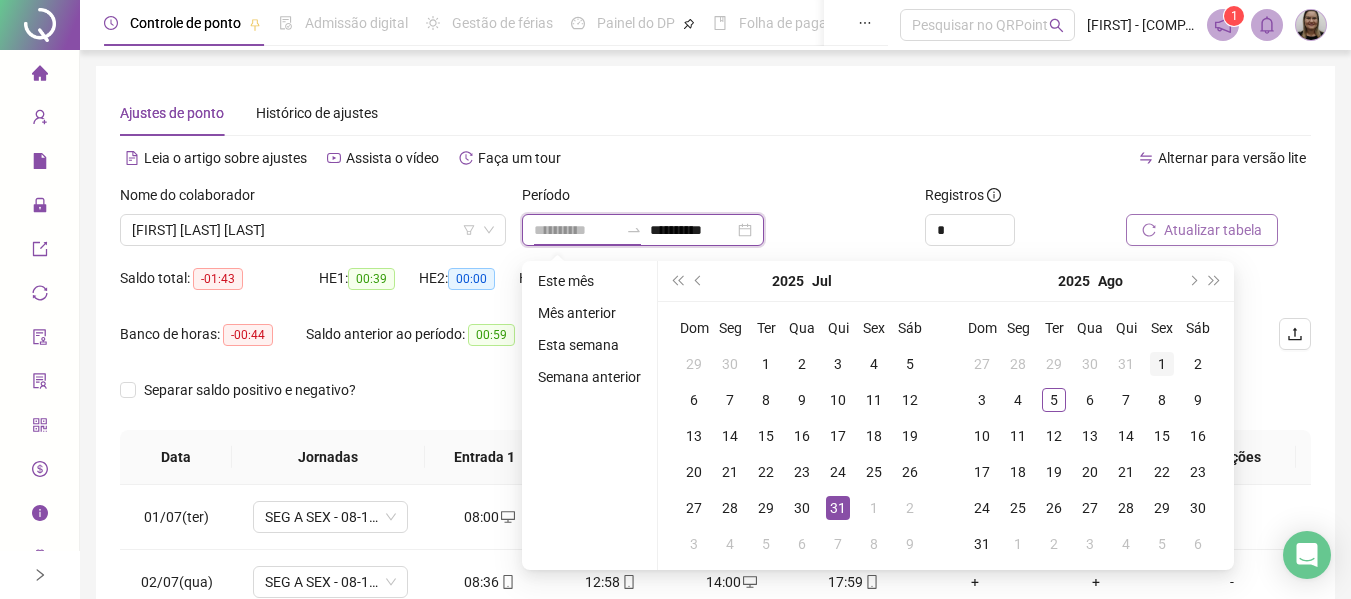 type on "**********" 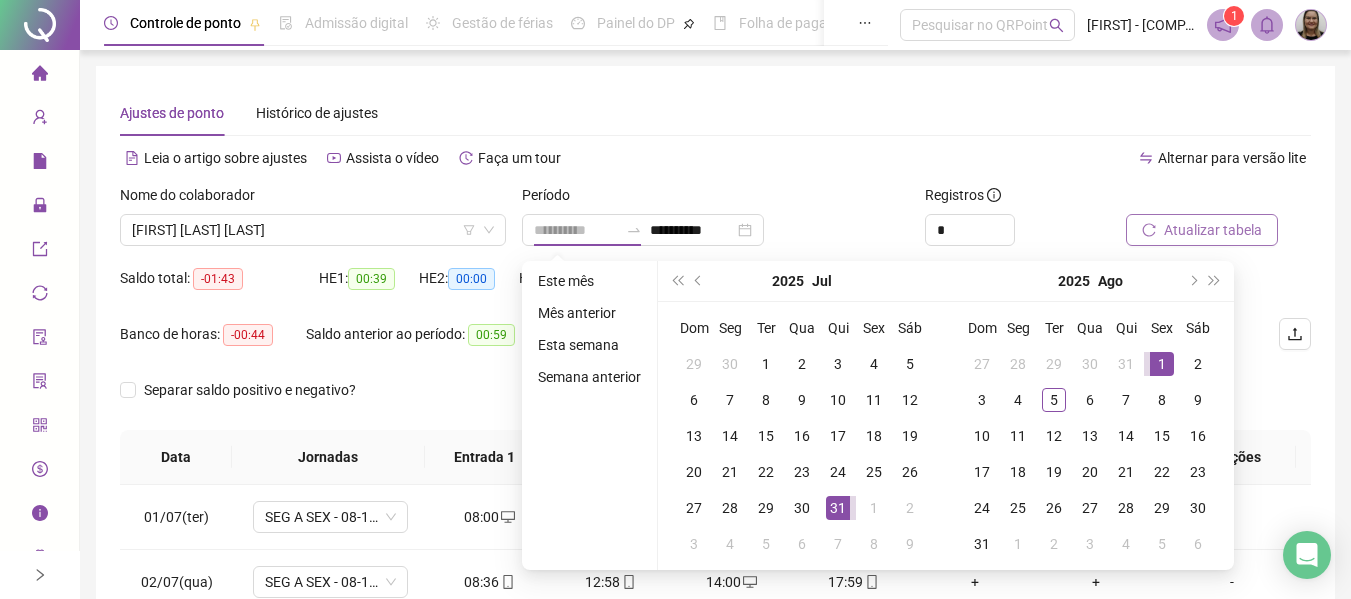 click on "1" at bounding box center (1162, 364) 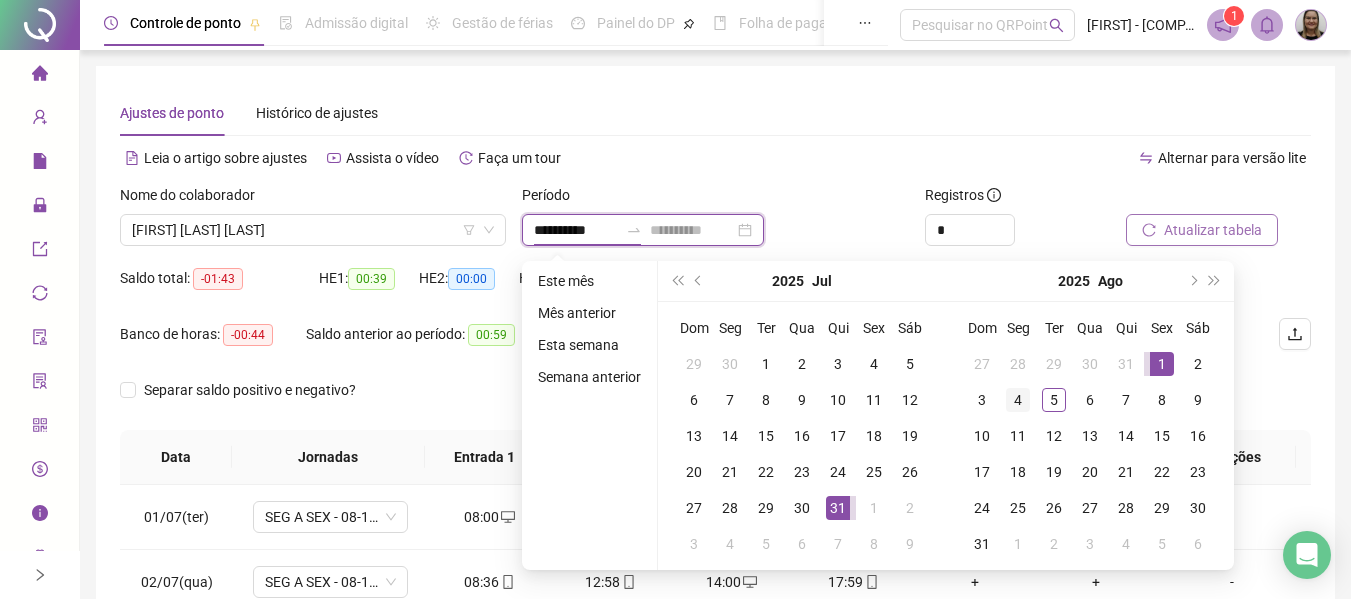 type on "**********" 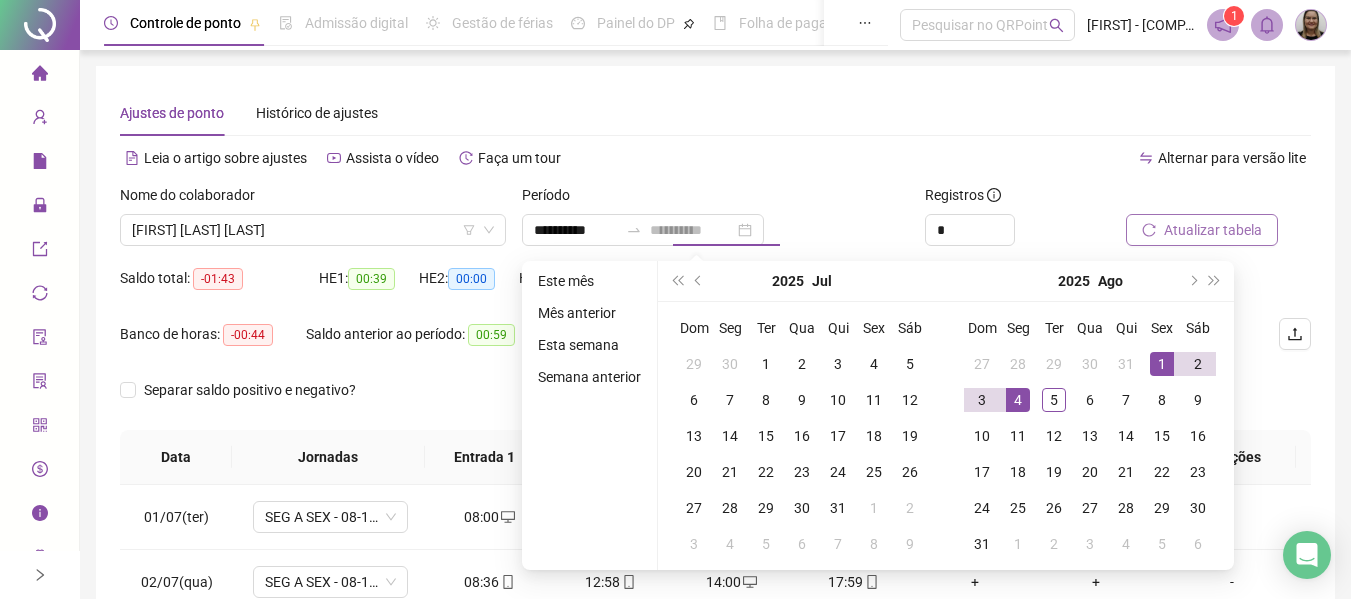 click on "4" at bounding box center [1018, 400] 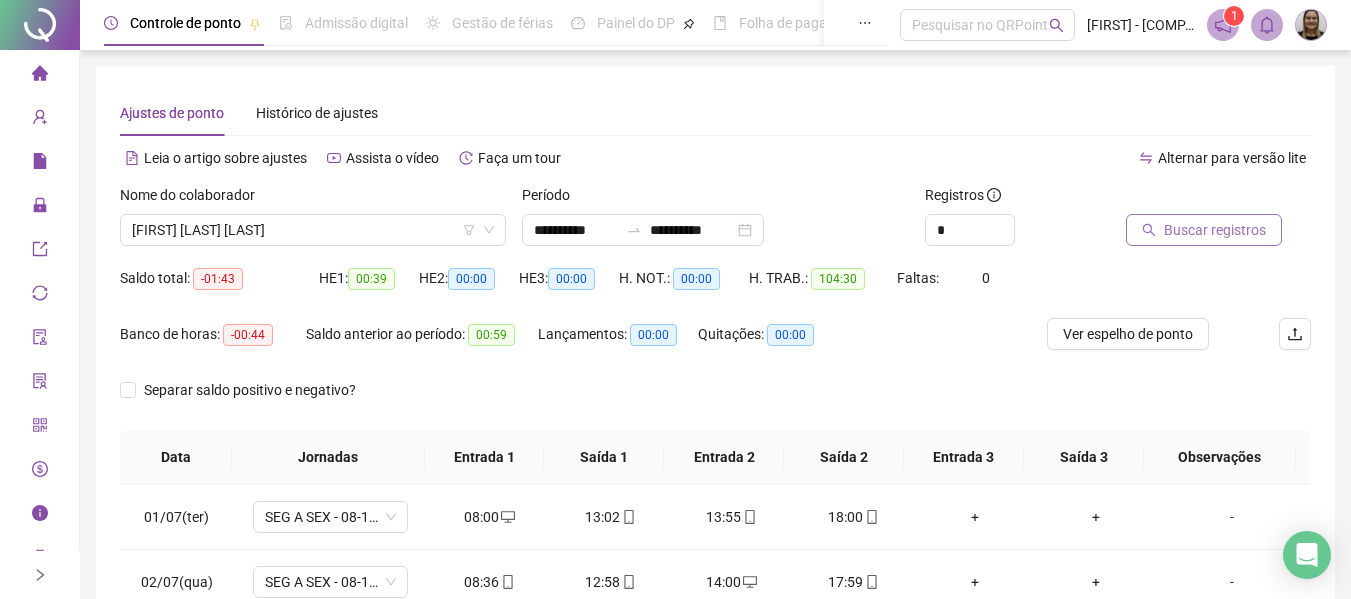 click at bounding box center (1193, 199) 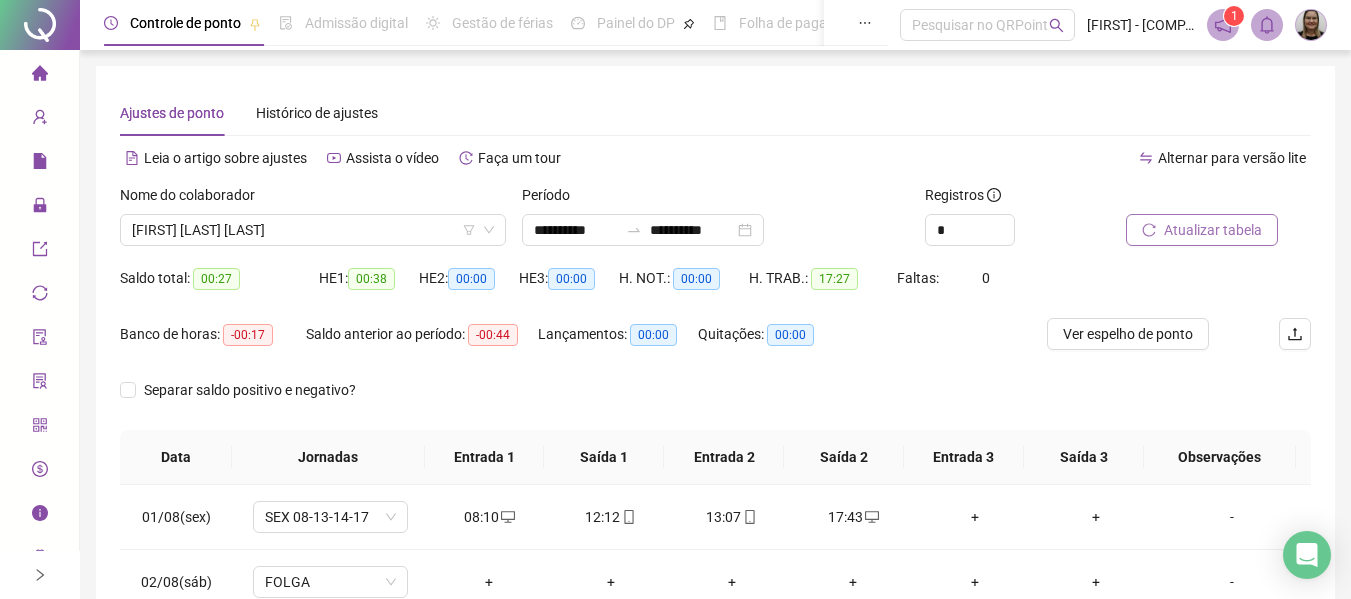 click 